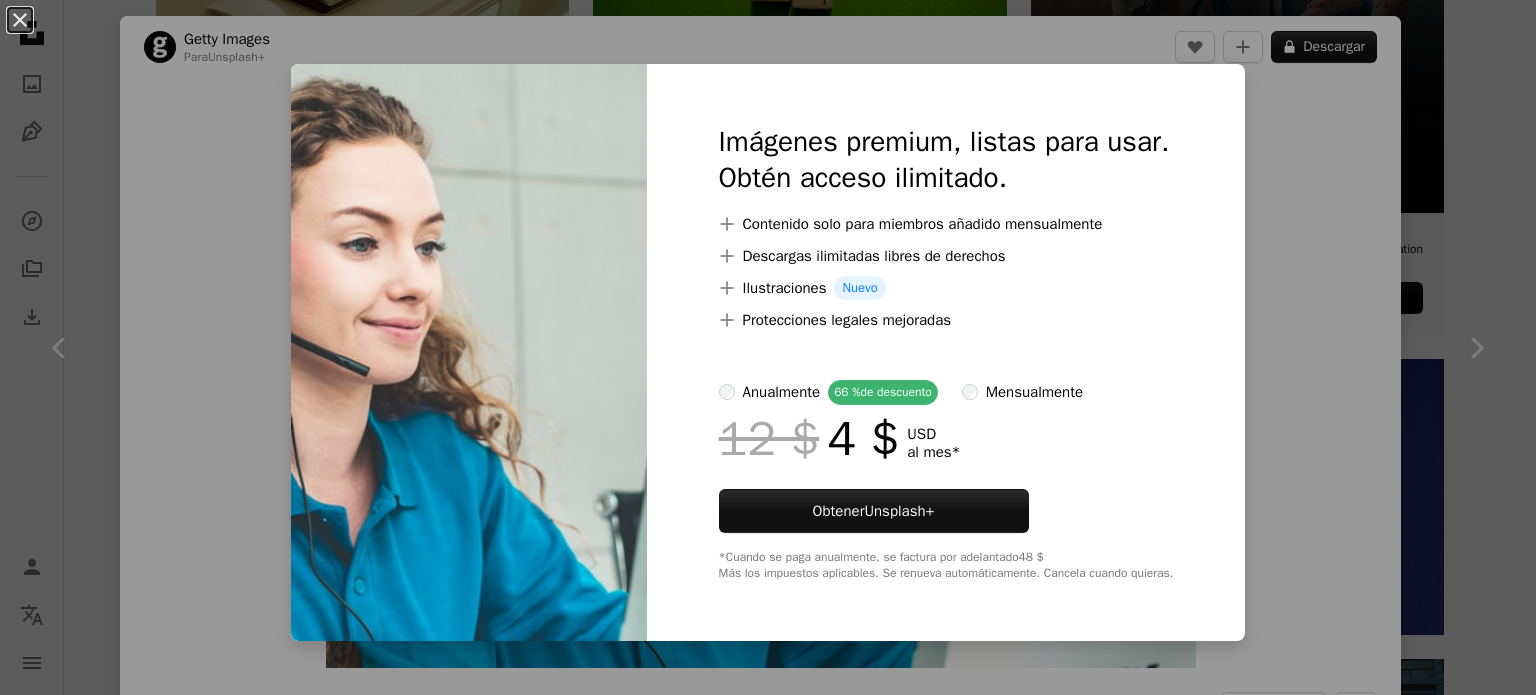 scroll, scrollTop: 700, scrollLeft: 0, axis: vertical 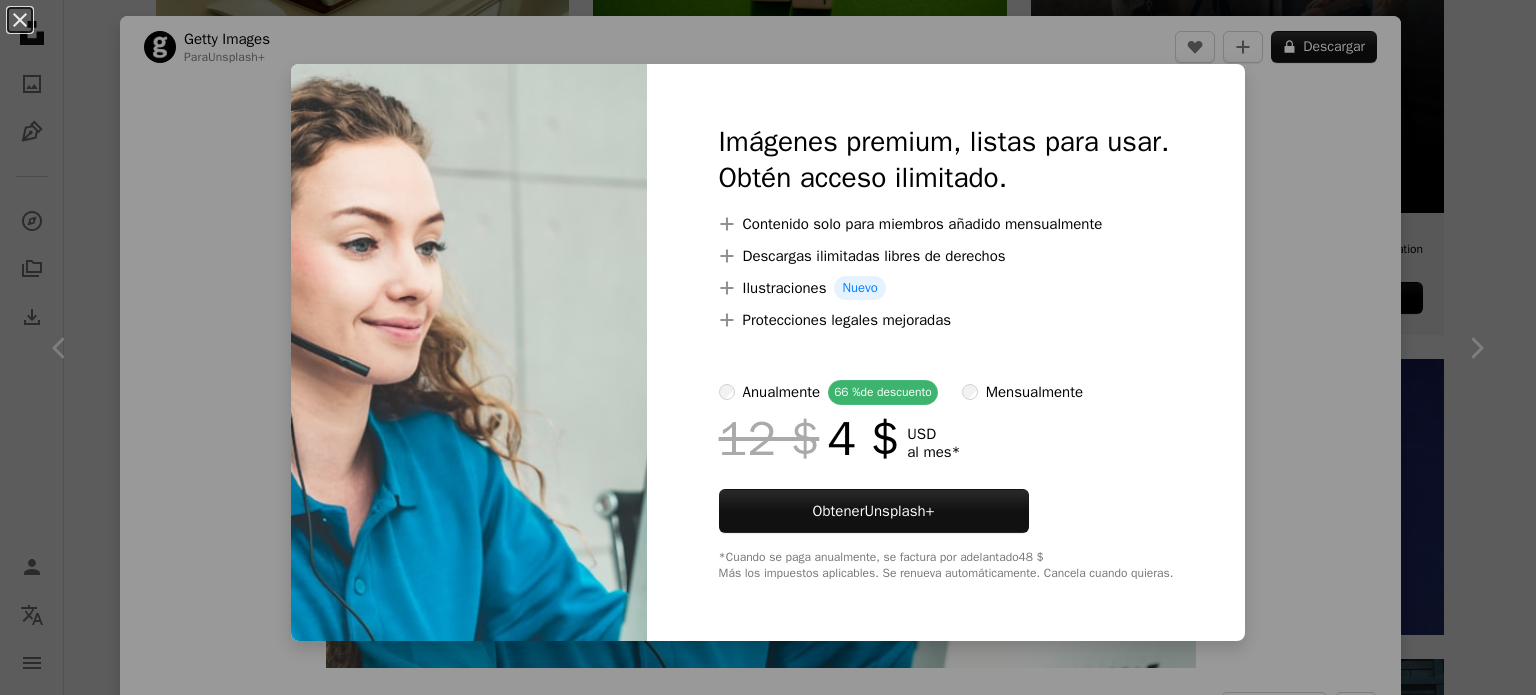 click on "An X shape Imágenes premium, listas para usar. Obtén acceso ilimitado. A plus sign Contenido solo para miembros añadido mensualmente A plus sign Descargas ilimitadas libres de derechos A plus sign Ilustraciones  Nuevo A plus sign Protecciones legales mejoradas anualmente 66 %  de descuento mensualmente 12 $   4 $ USD al mes * Obtener  Unsplash+ *Cuando se paga anualmente, se factura por adelantado  48 $ Más los impuestos aplicables. Se renueva automáticamente. Cancela cuando quieras." at bounding box center [768, 347] 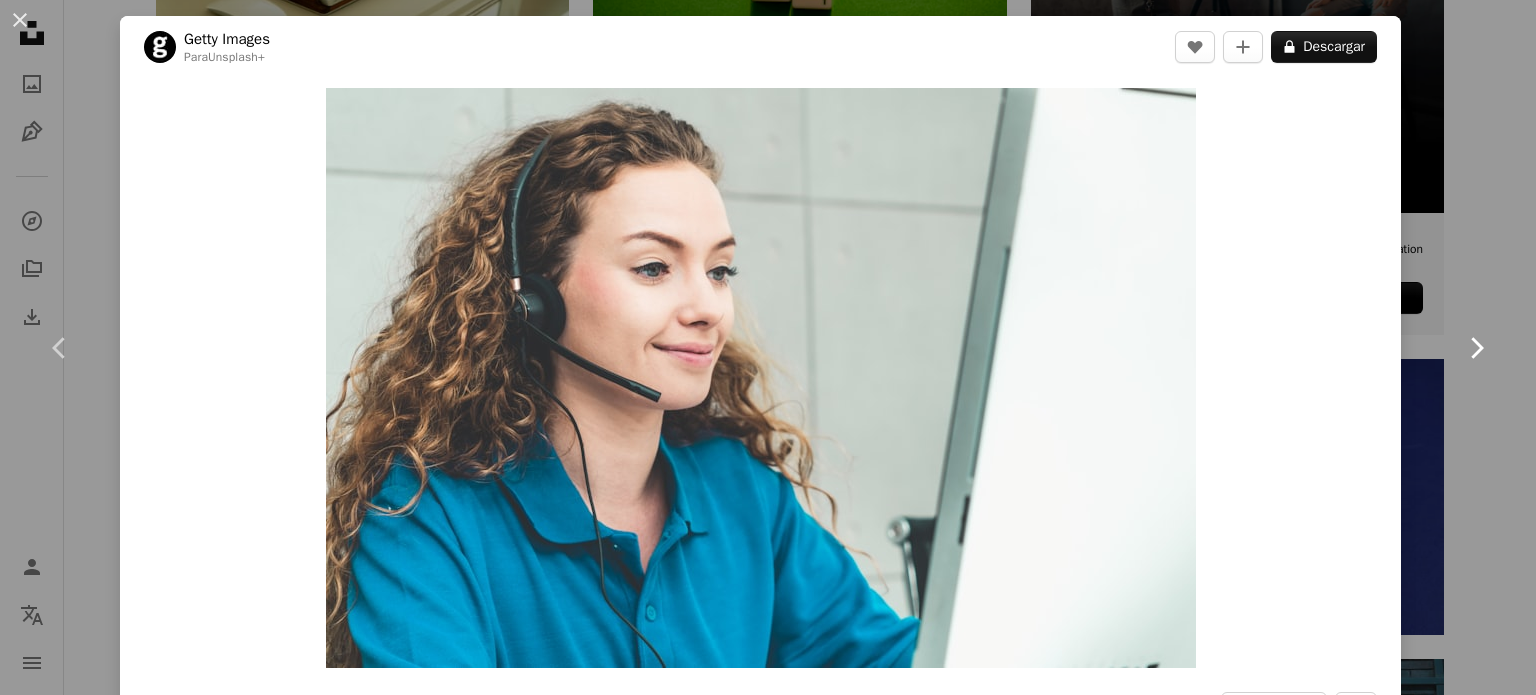 click 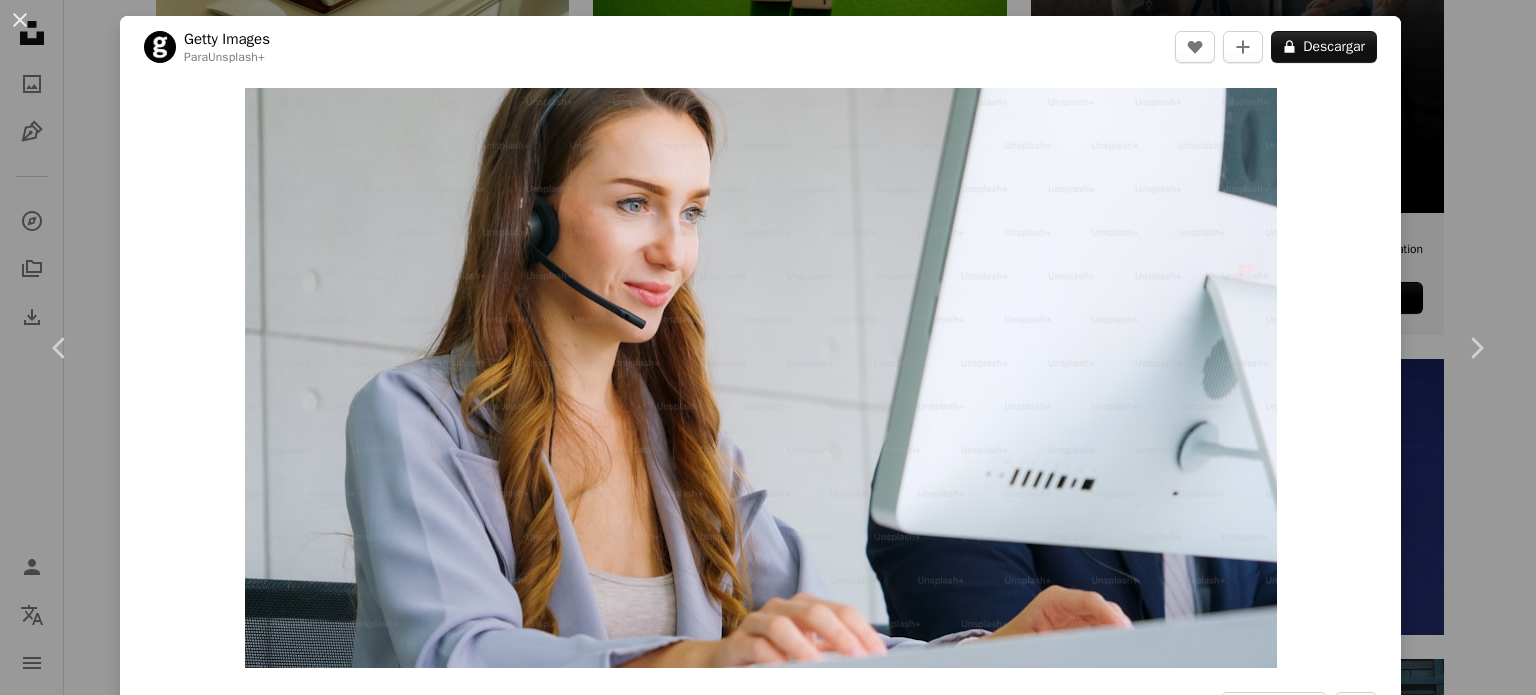 drag, startPoint x: 1307, startPoint y: 46, endPoint x: 1307, endPoint y: 68, distance: 22 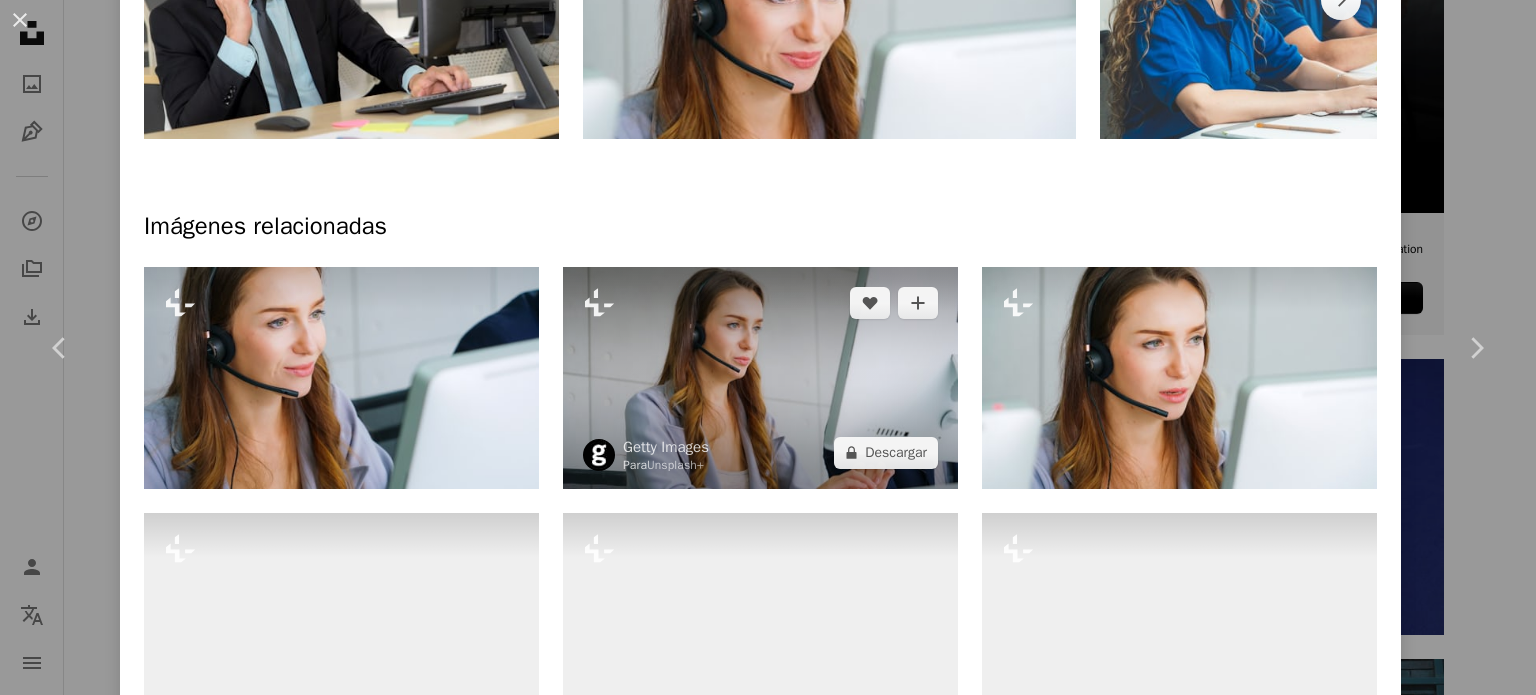 scroll, scrollTop: 800, scrollLeft: 0, axis: vertical 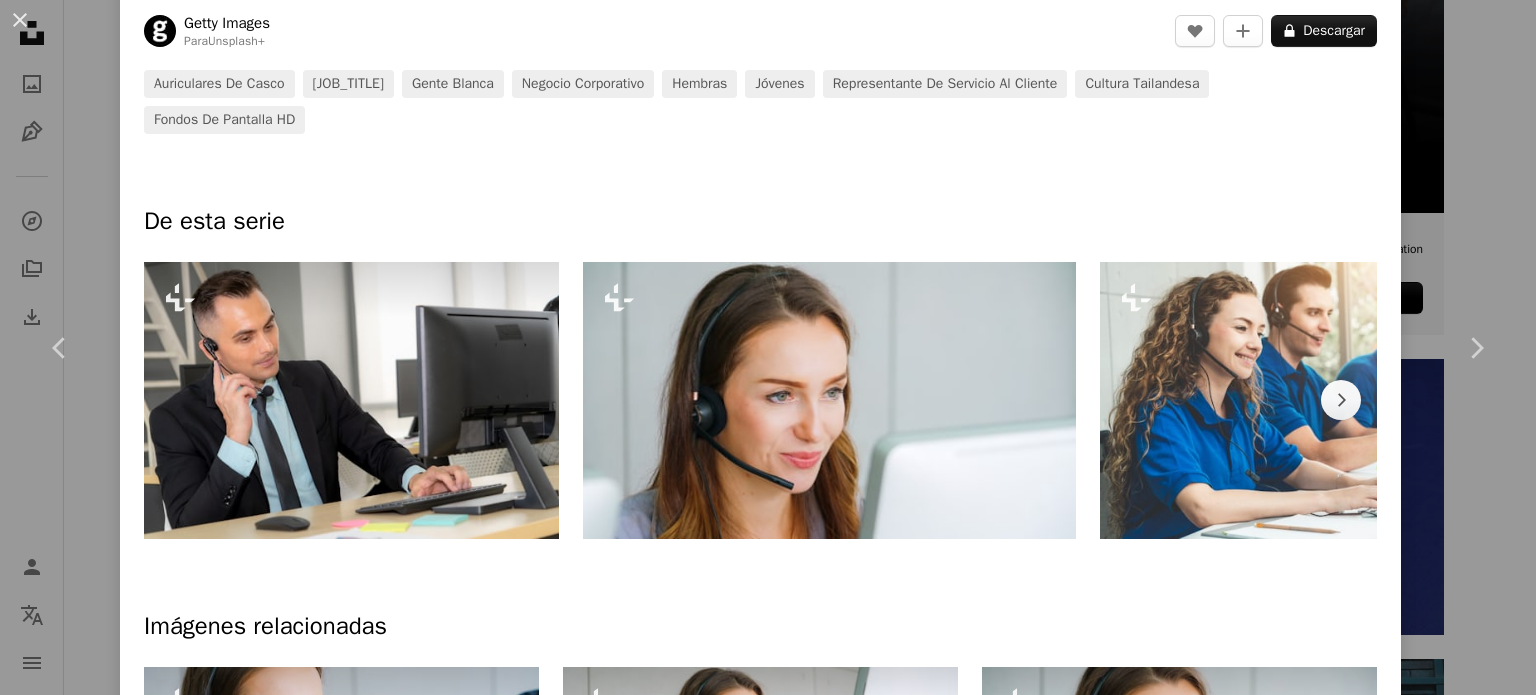 click at bounding box center (351, 400) 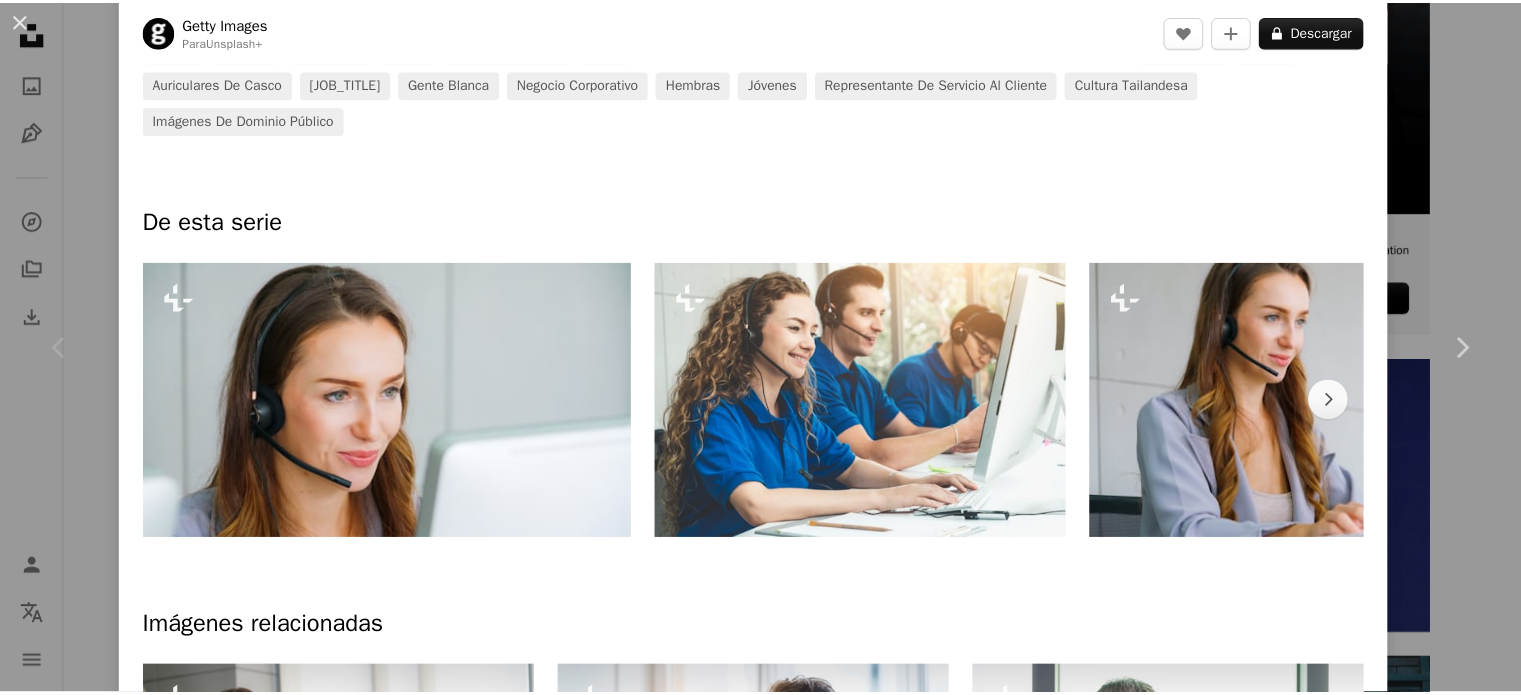 scroll, scrollTop: 0, scrollLeft: 0, axis: both 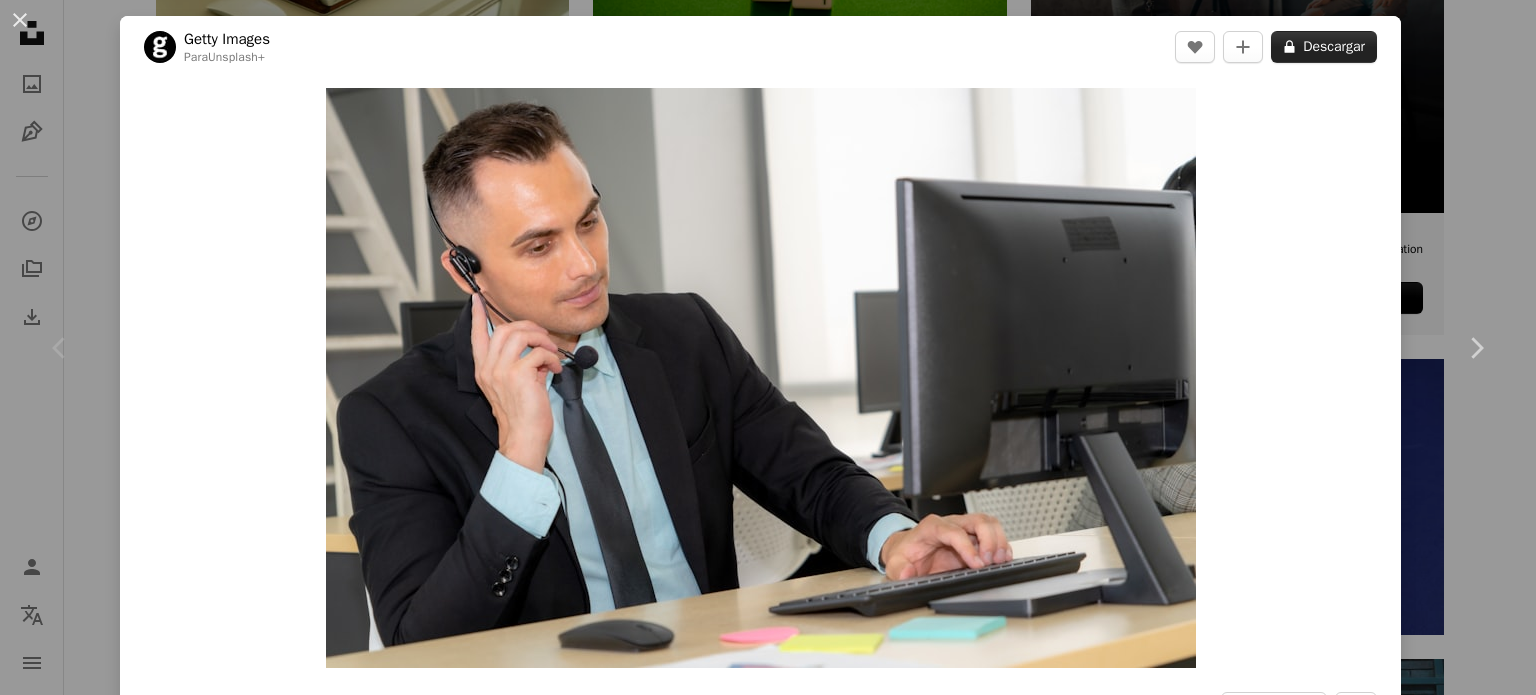 click on "A lock Descargar" at bounding box center [1324, 47] 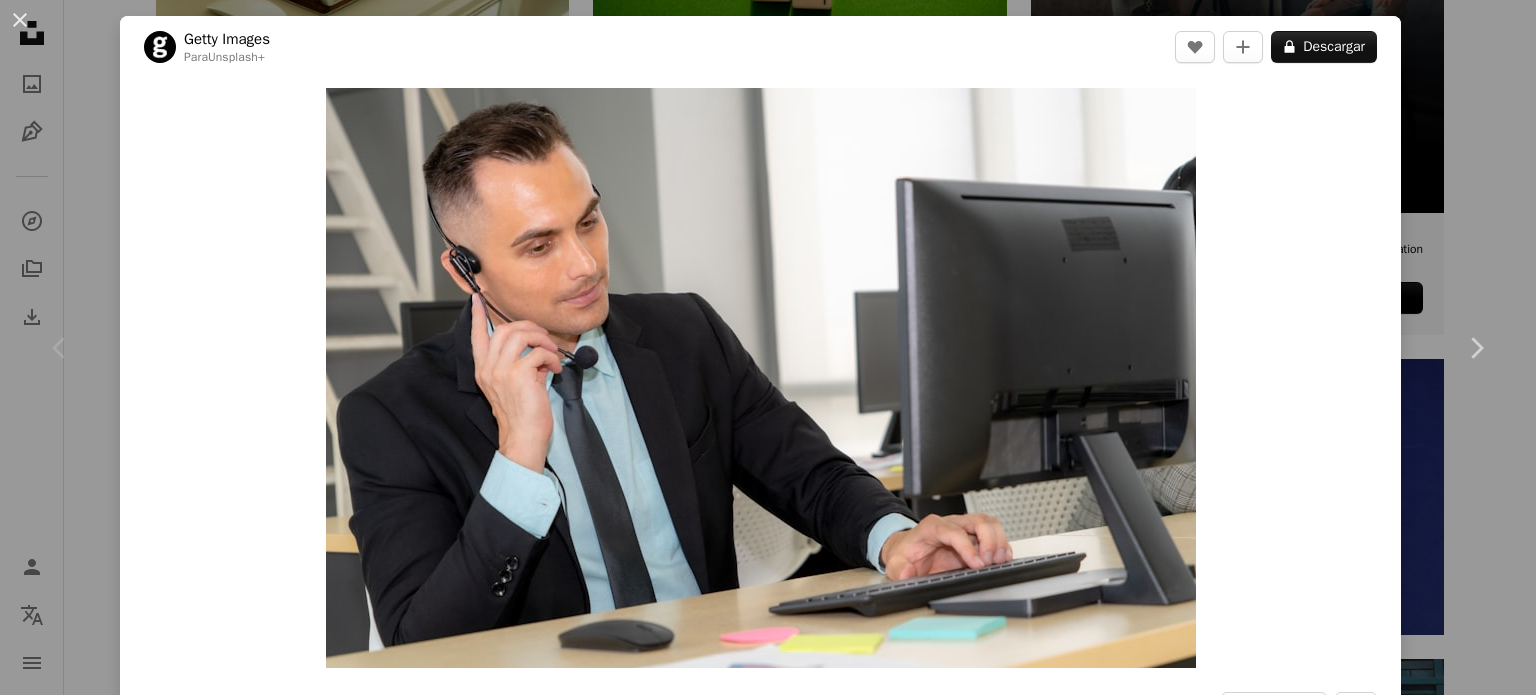 click on "An X shape" at bounding box center [20, 20] 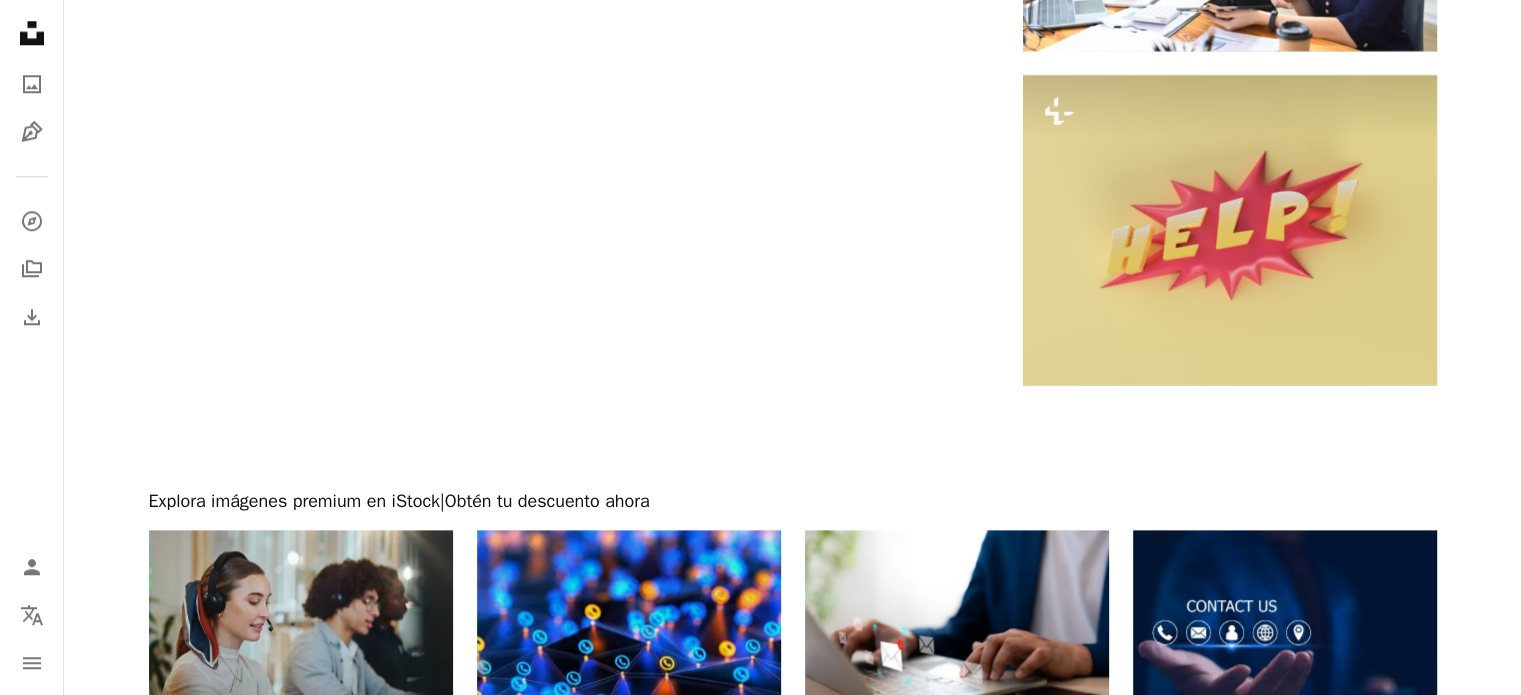 scroll, scrollTop: 17091, scrollLeft: 0, axis: vertical 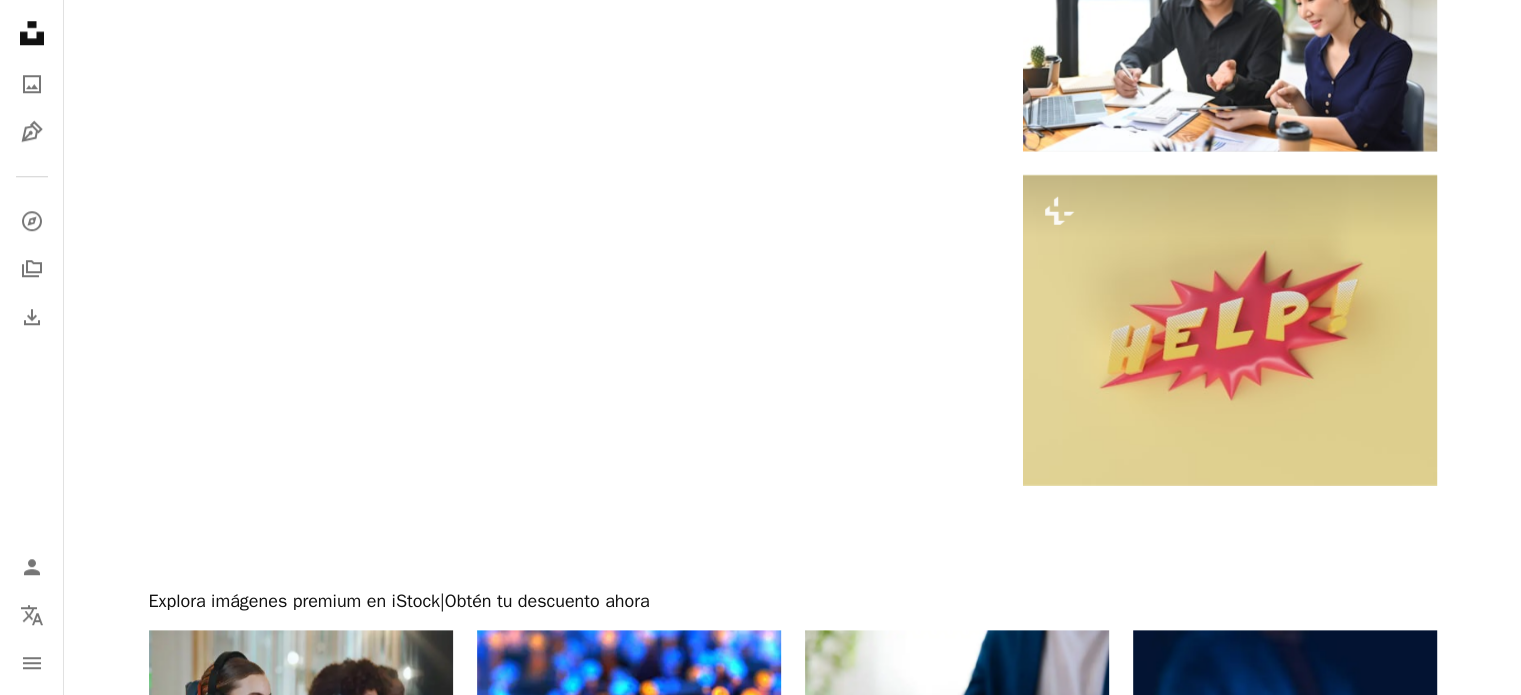 click at bounding box center (792, 537) 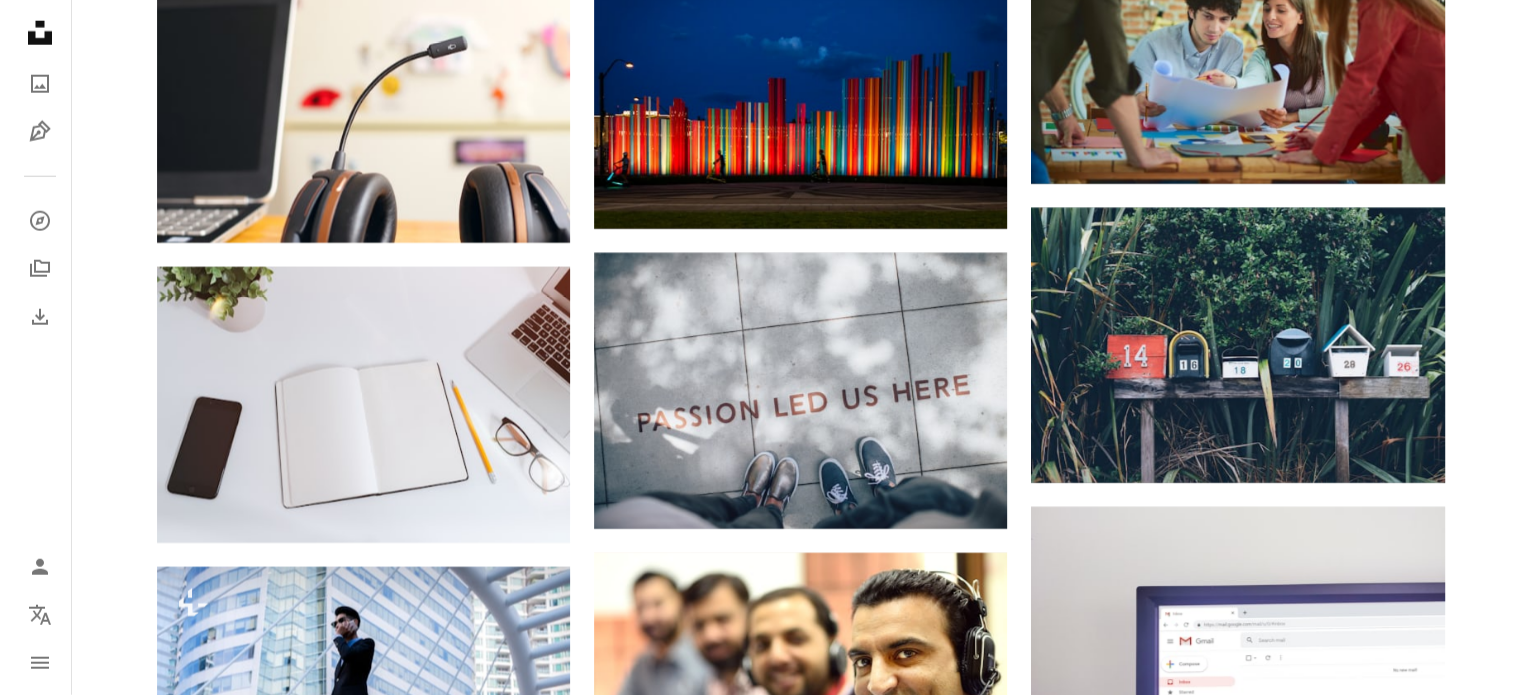 scroll, scrollTop: 5691, scrollLeft: 0, axis: vertical 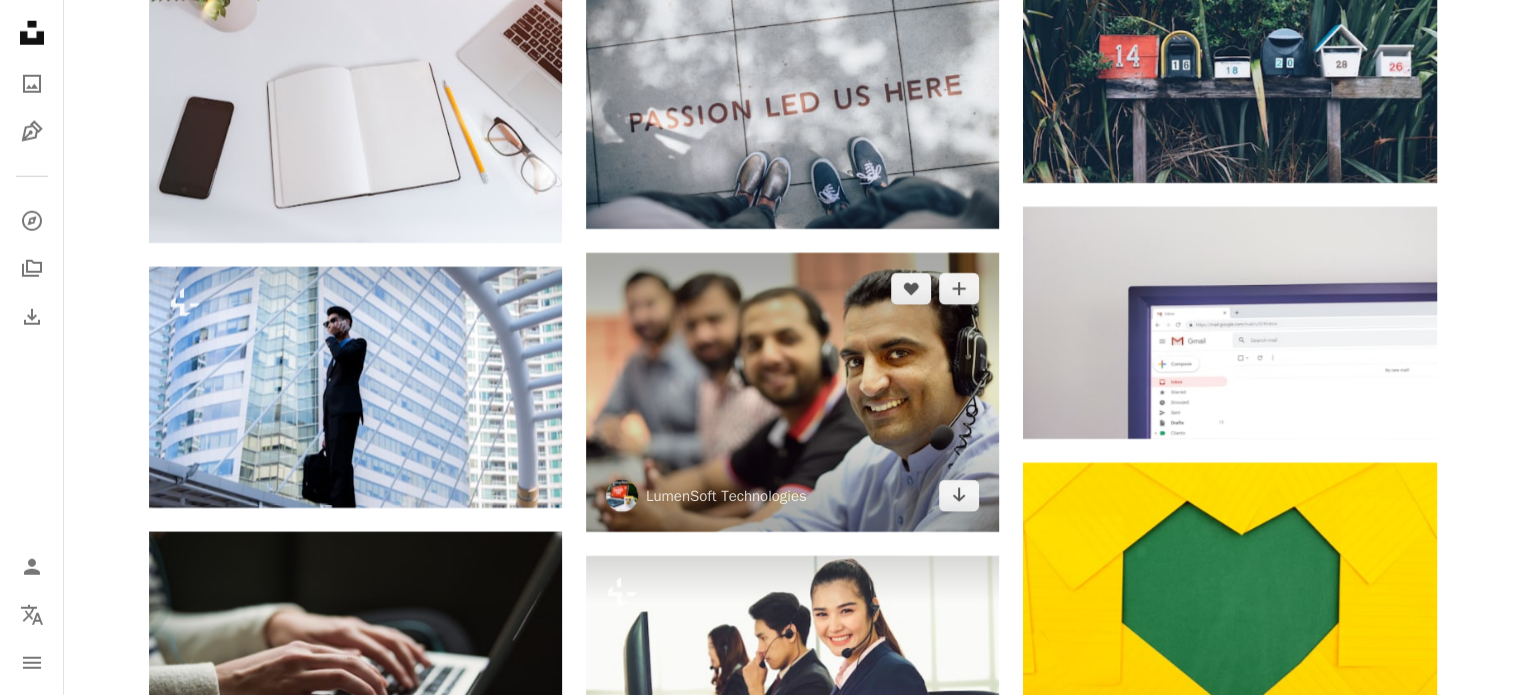 click at bounding box center (792, 392) 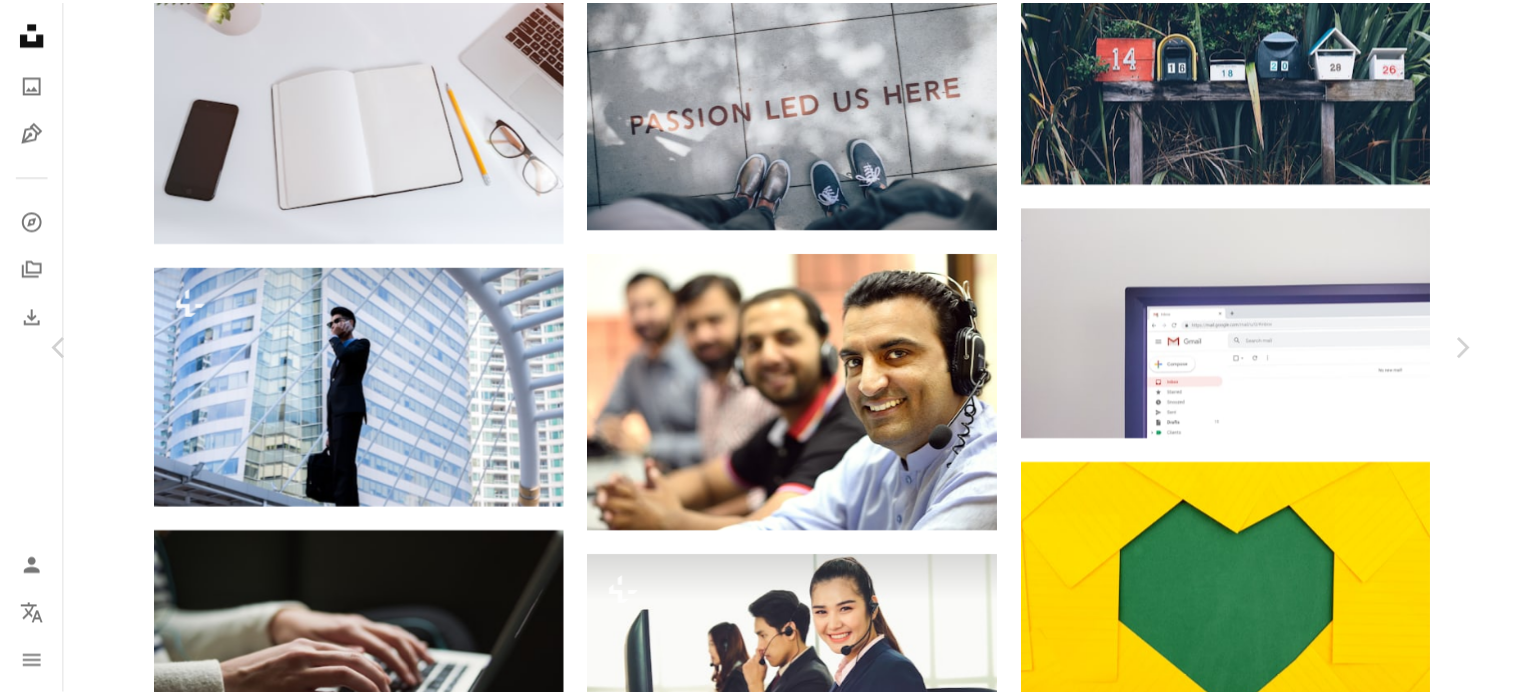 scroll, scrollTop: 0, scrollLeft: 0, axis: both 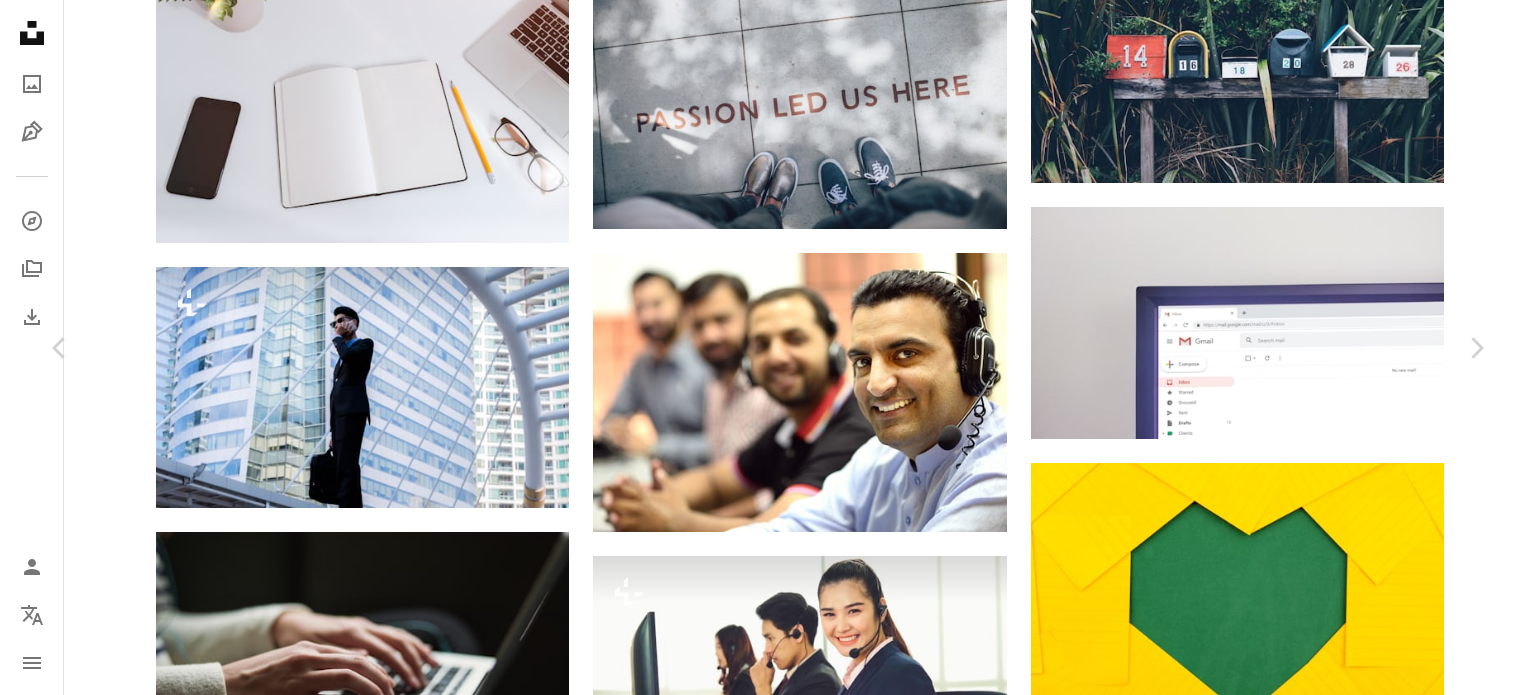 click on "An X shape" at bounding box center (20, 20) 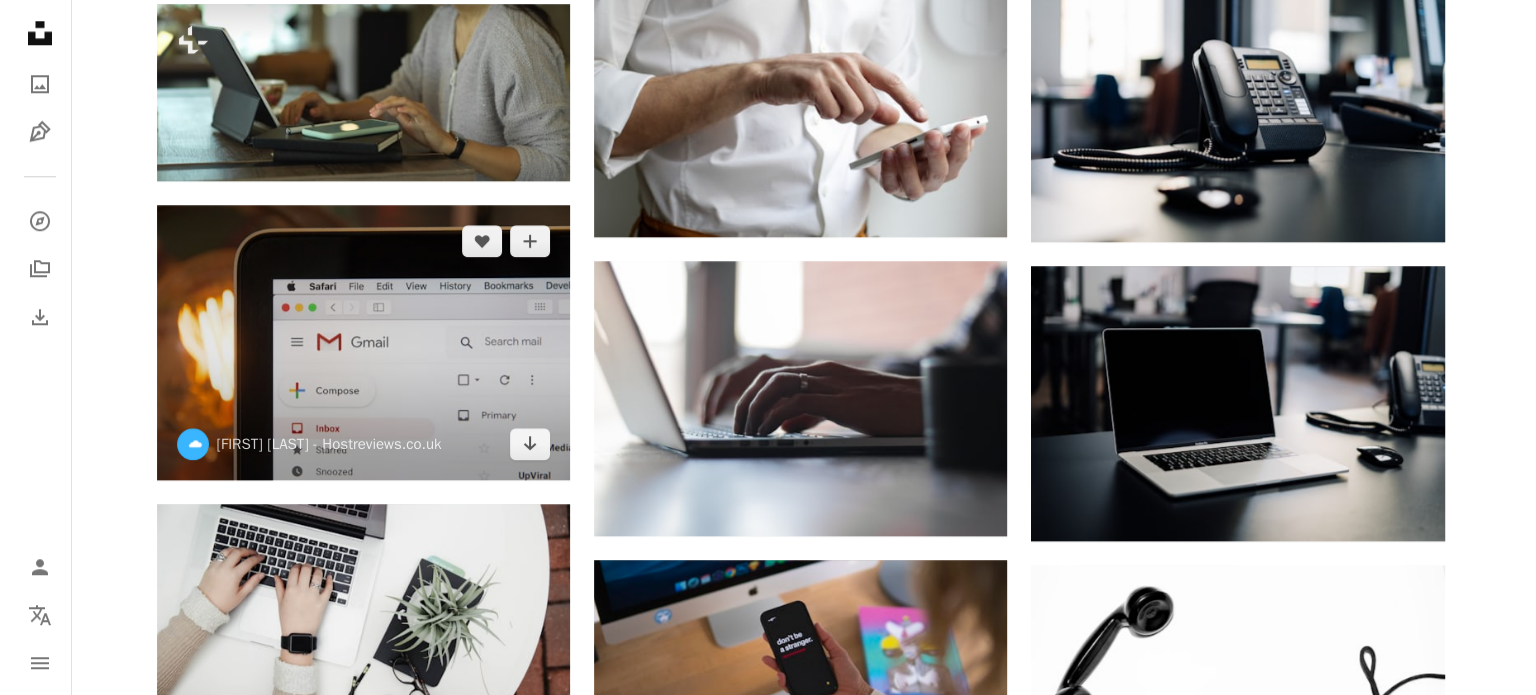 scroll, scrollTop: 1691, scrollLeft: 0, axis: vertical 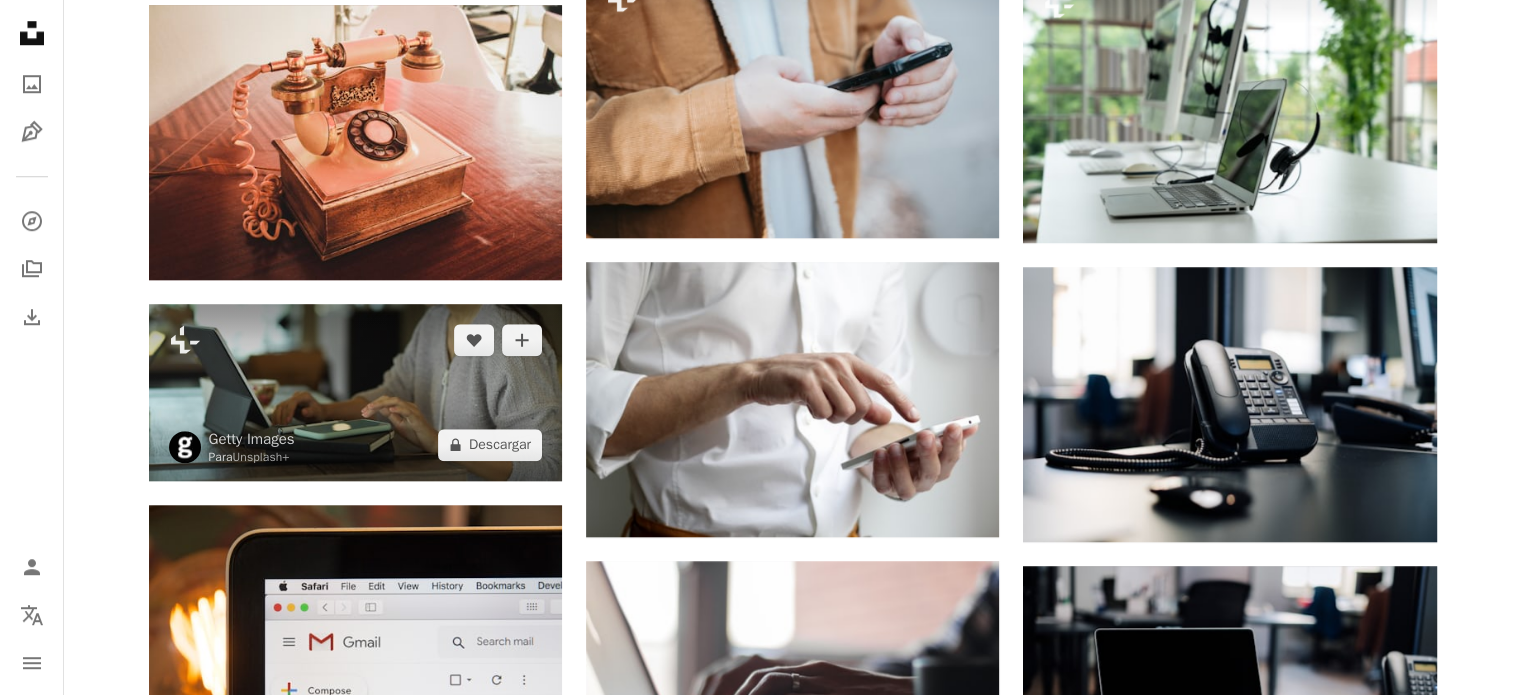 click at bounding box center (355, 392) 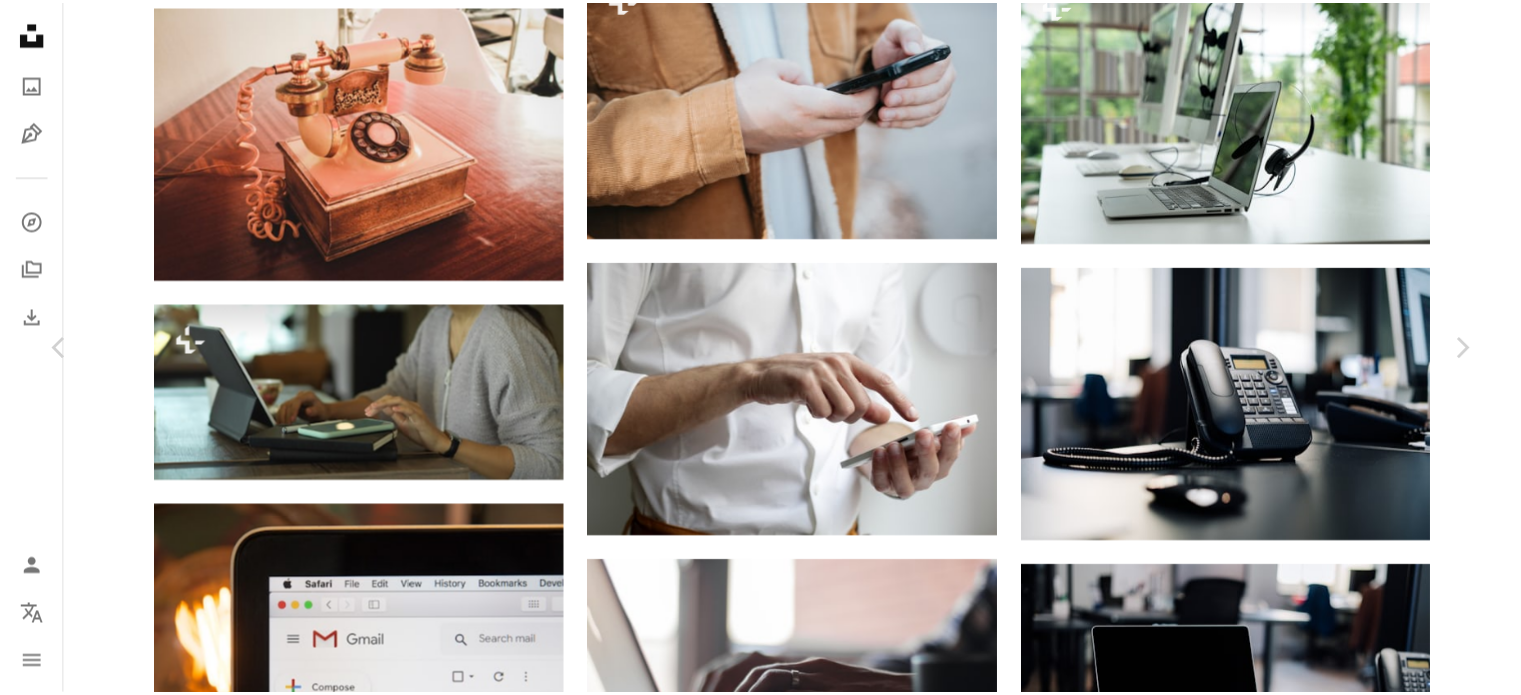 scroll, scrollTop: 3100, scrollLeft: 0, axis: vertical 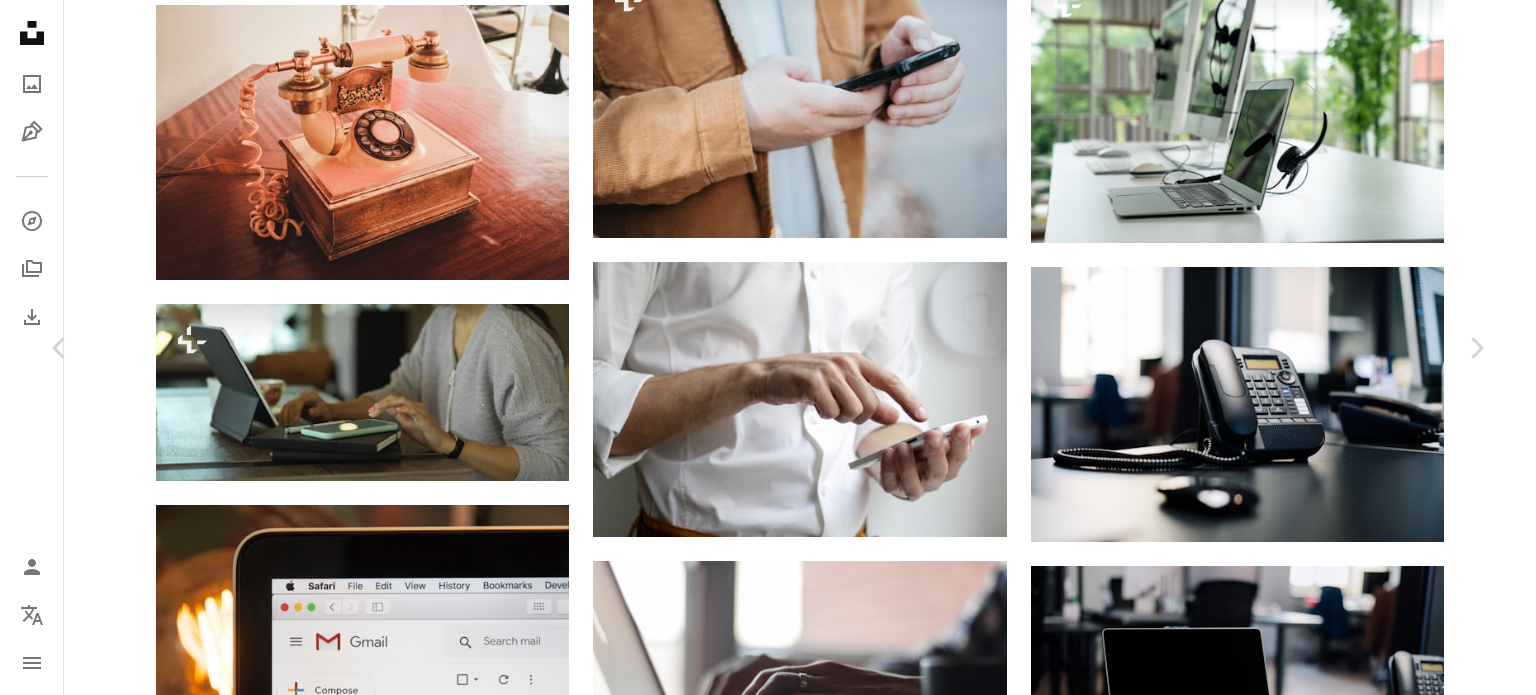 click on "An X shape" at bounding box center [20, 20] 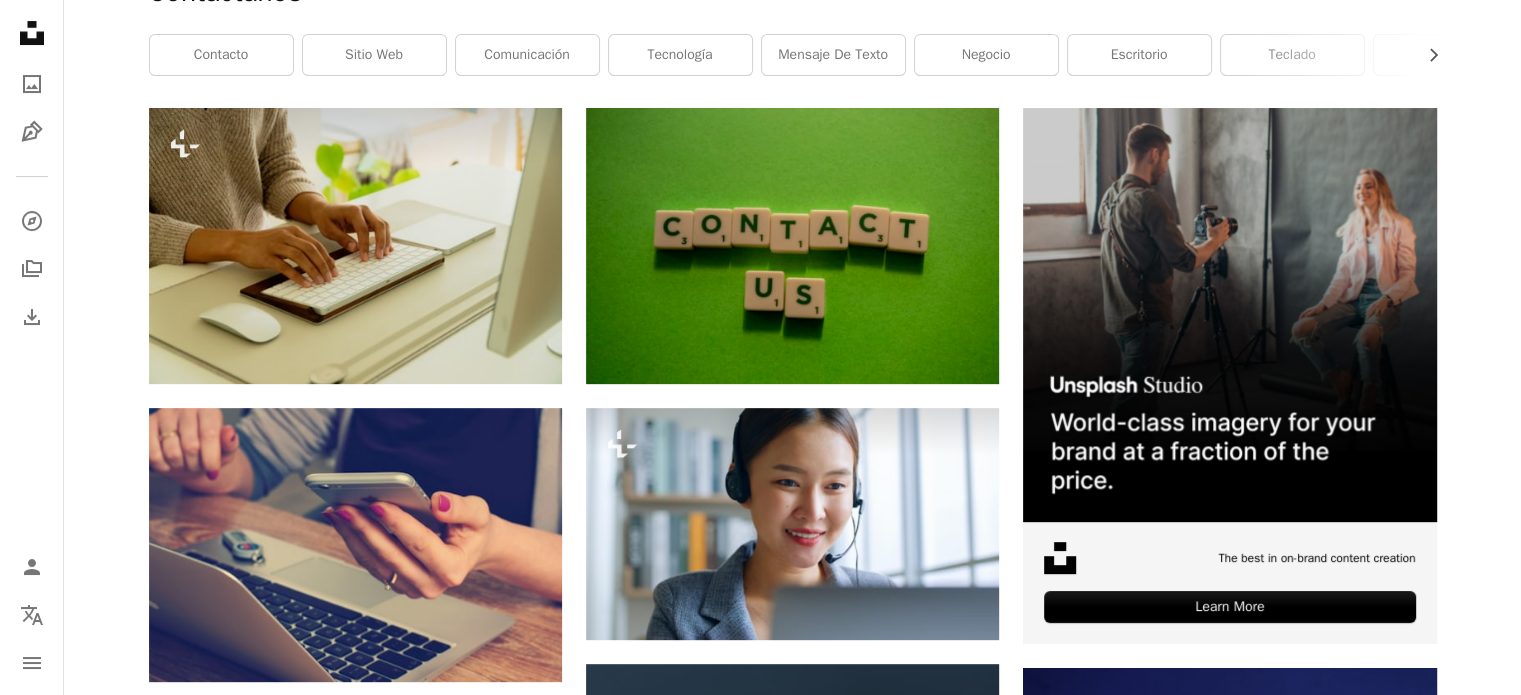 scroll, scrollTop: 0, scrollLeft: 0, axis: both 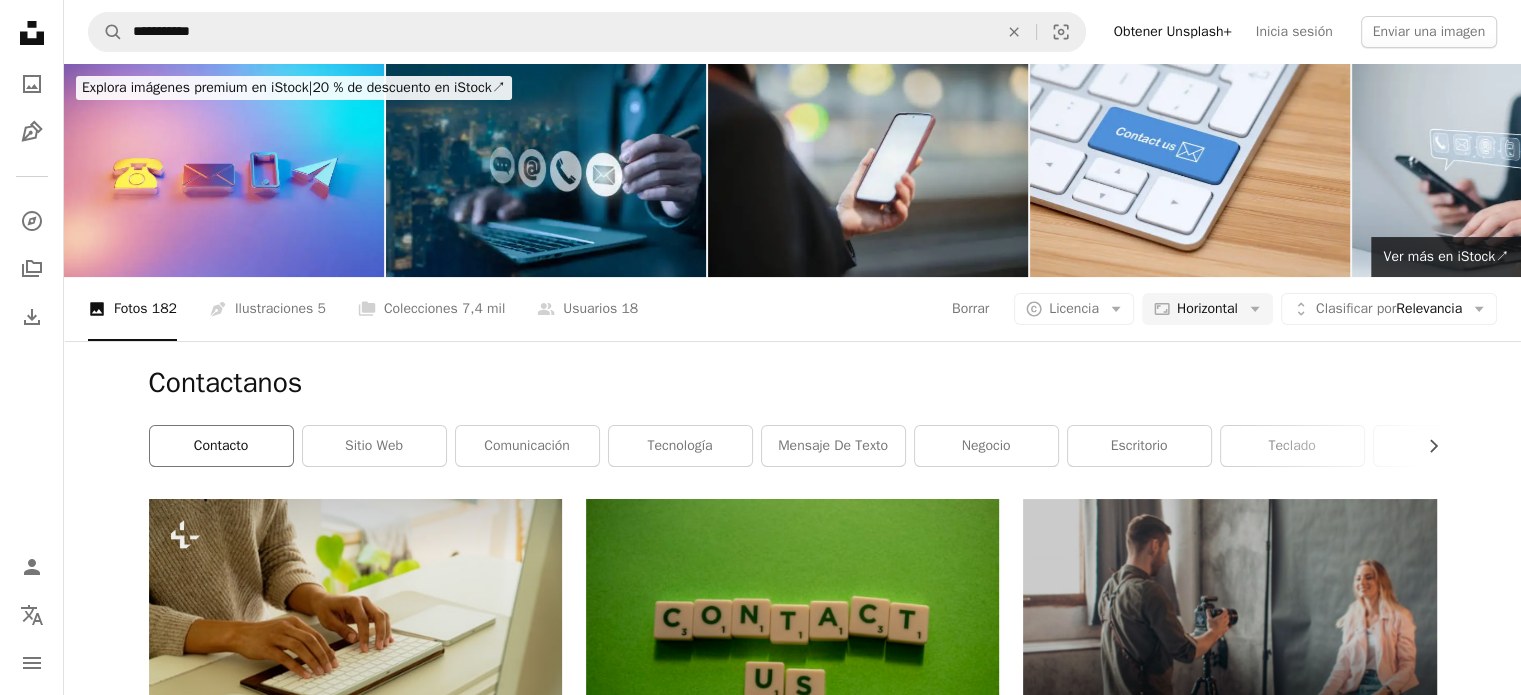 click on "contacto" at bounding box center (221, 446) 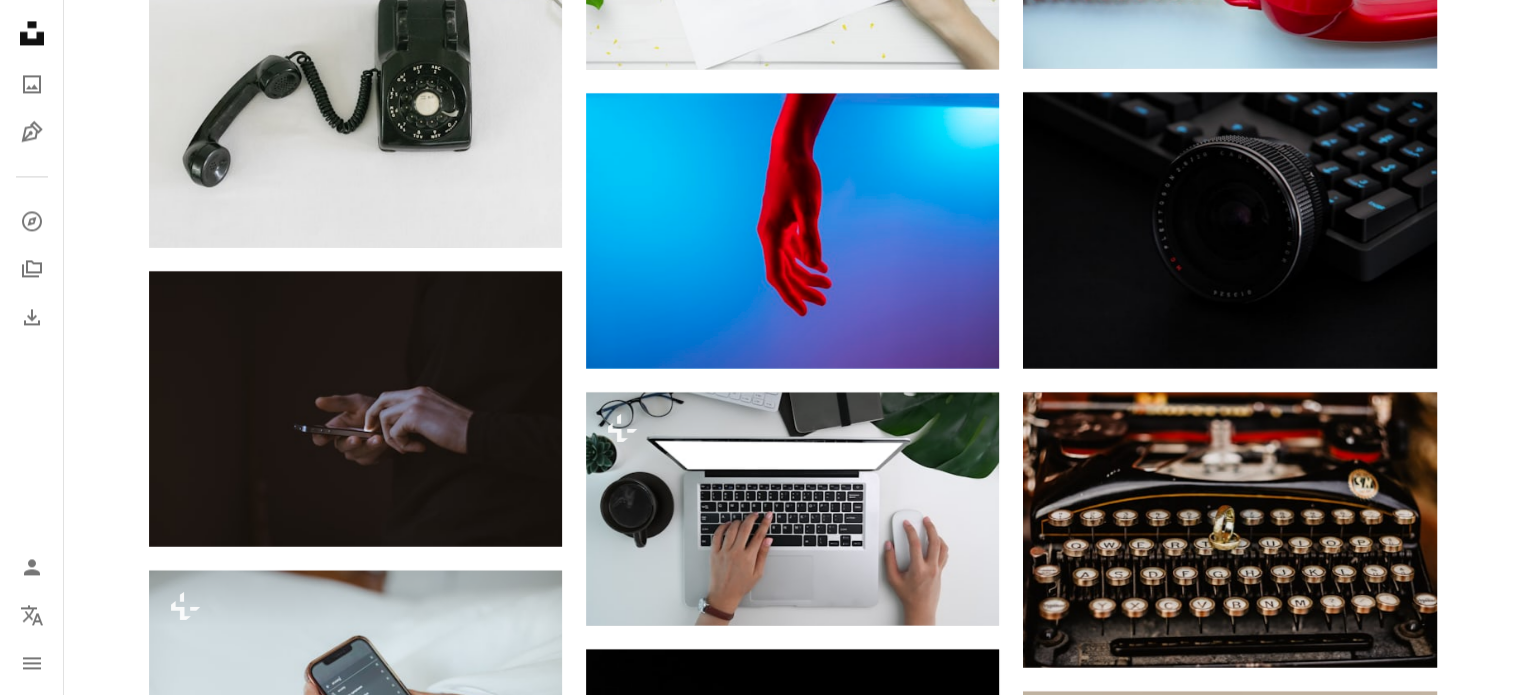scroll, scrollTop: 10100, scrollLeft: 0, axis: vertical 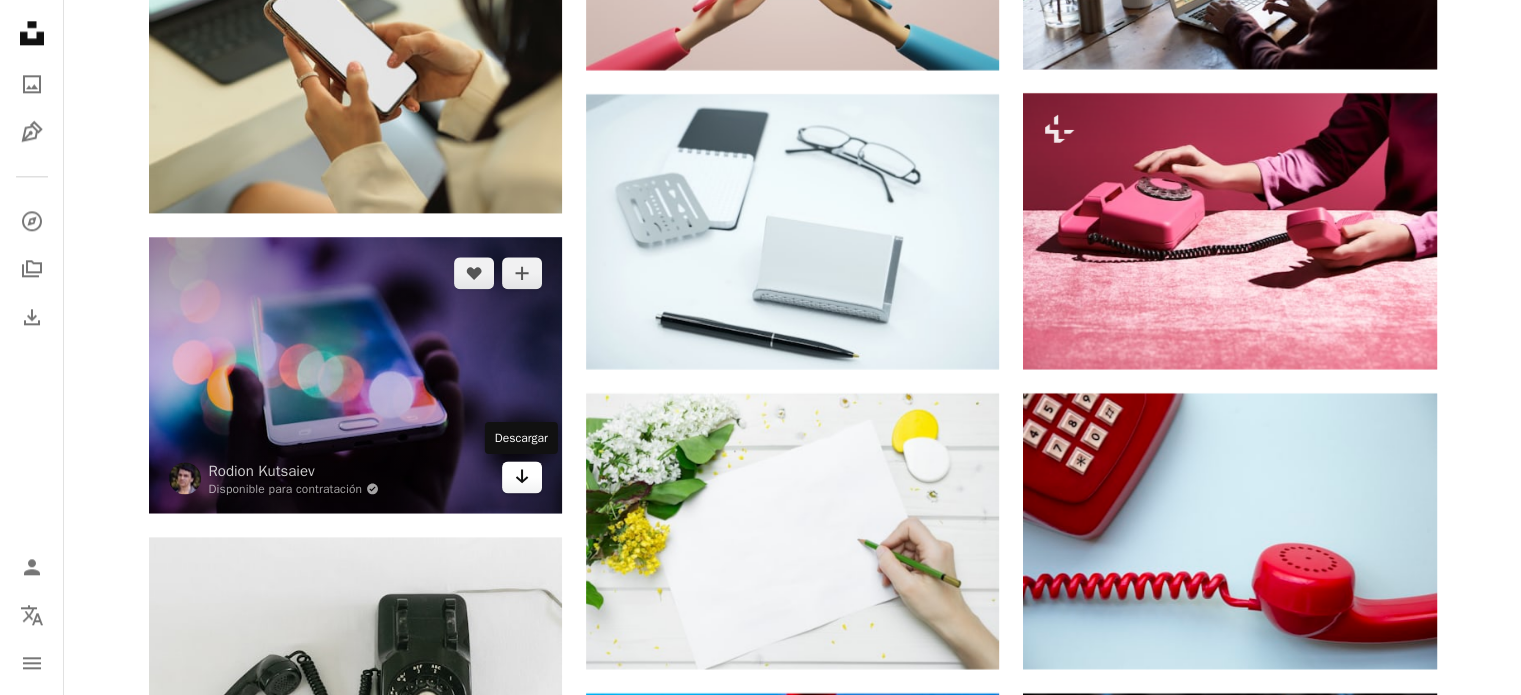 click on "Arrow pointing down" at bounding box center (522, 477) 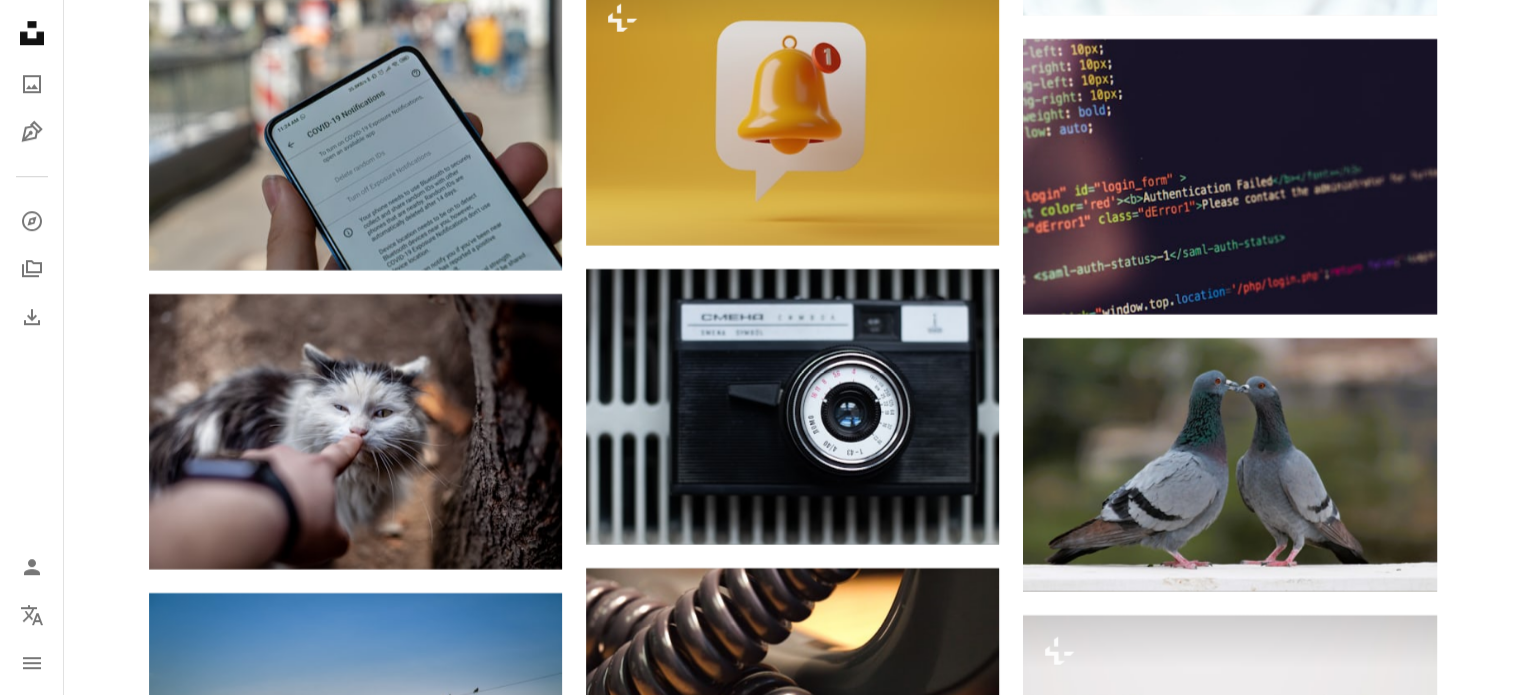 scroll, scrollTop: 14700, scrollLeft: 0, axis: vertical 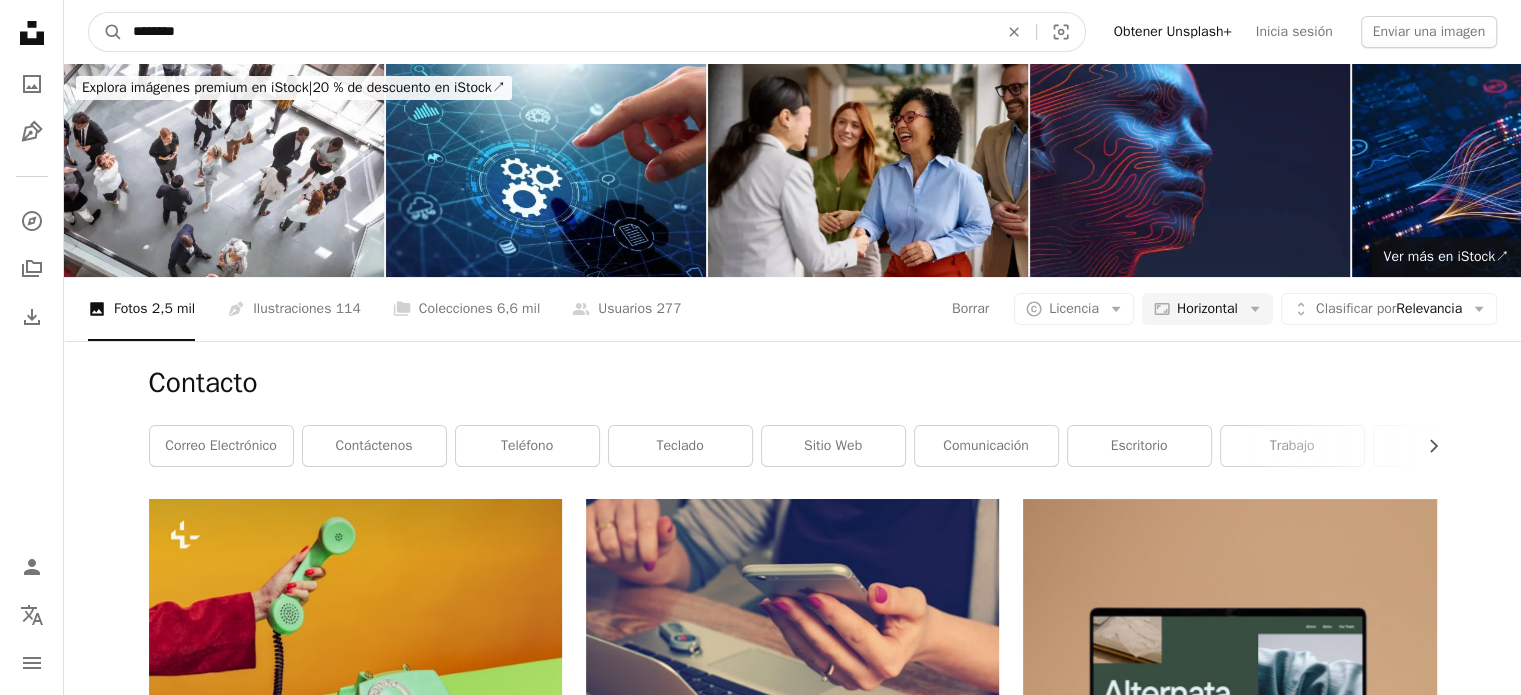 click on "********" at bounding box center (557, 32) 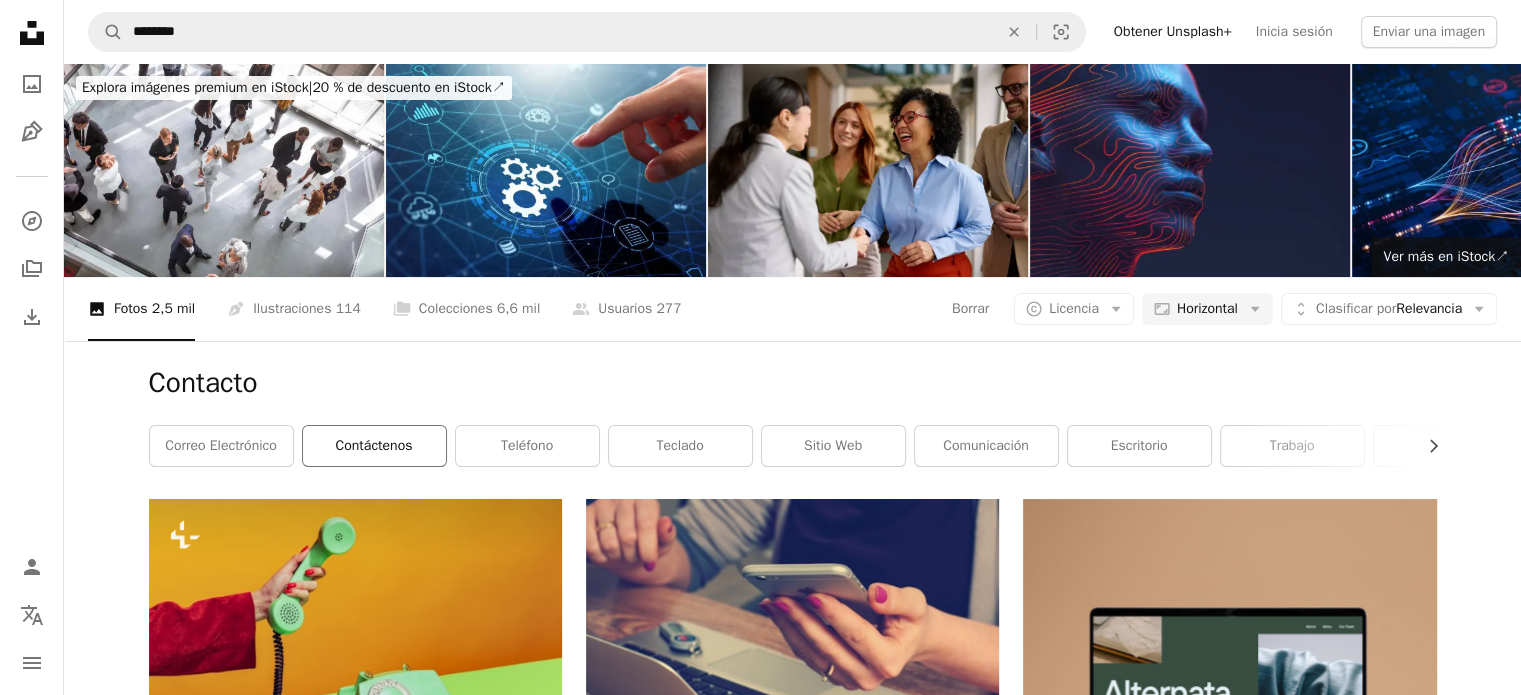 click on "contáctenos" at bounding box center (374, 446) 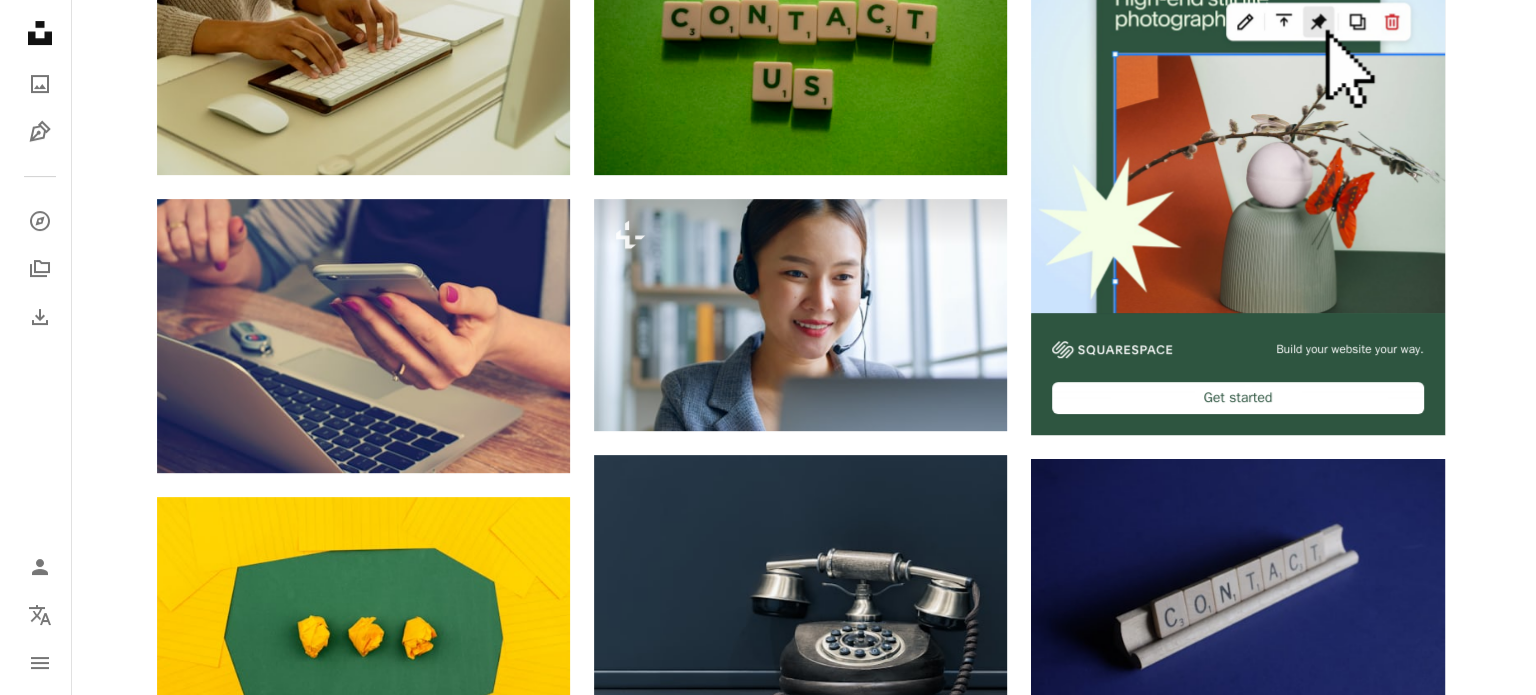 scroll, scrollTop: 700, scrollLeft: 0, axis: vertical 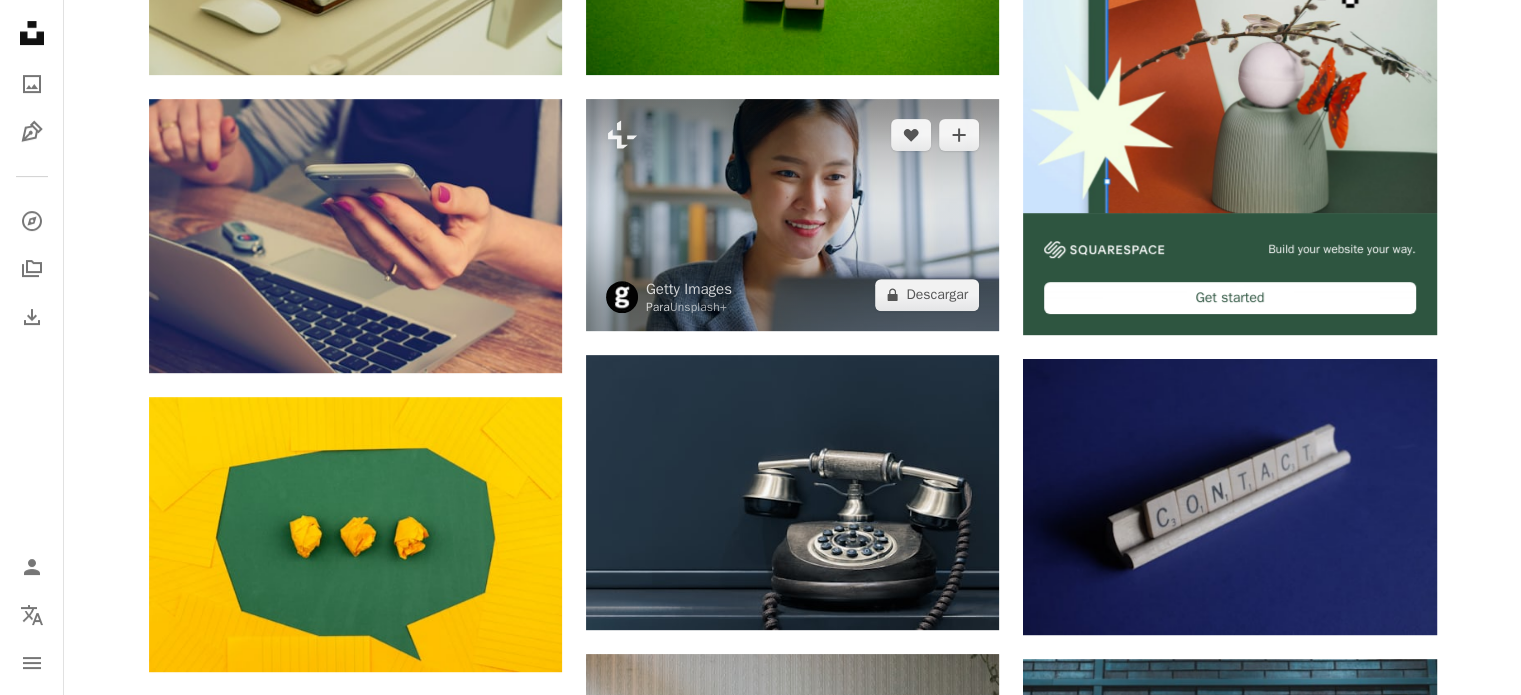 click at bounding box center (792, 215) 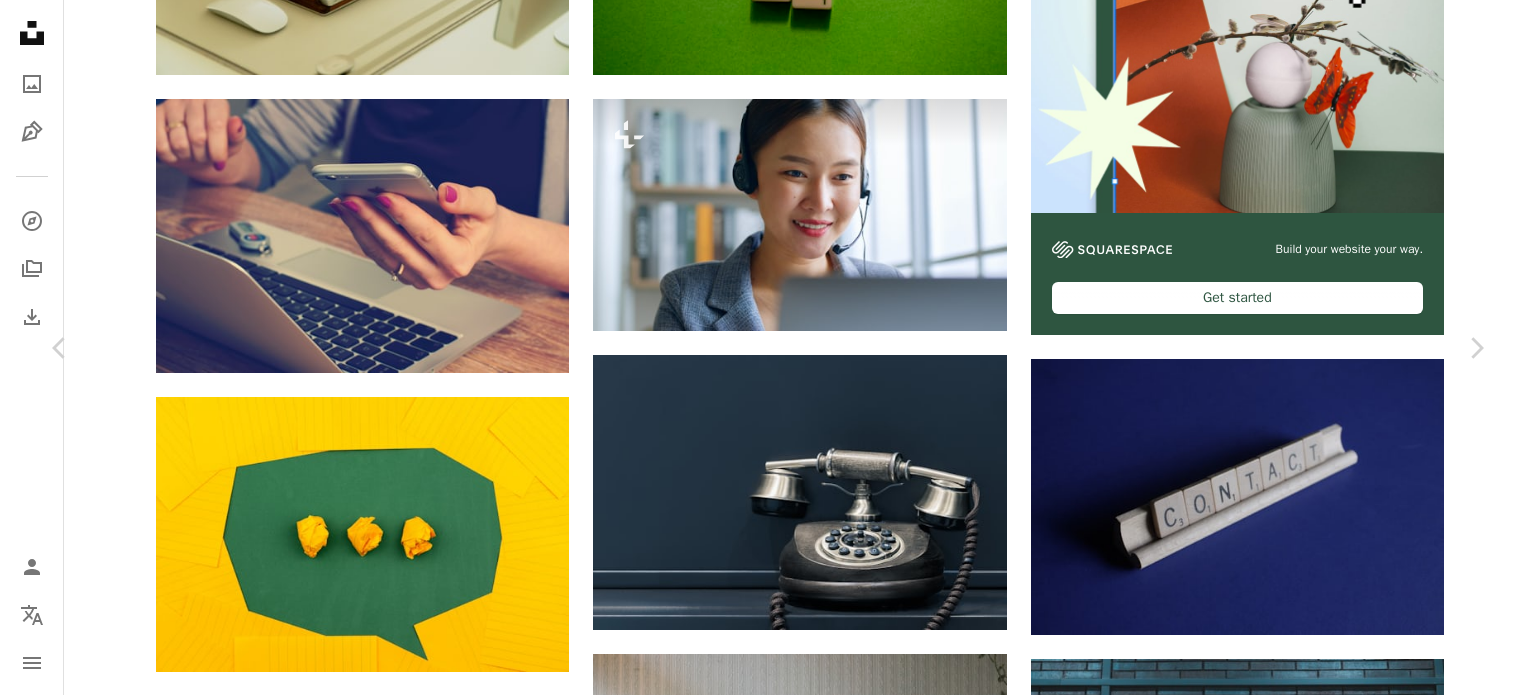 scroll, scrollTop: 4692, scrollLeft: 0, axis: vertical 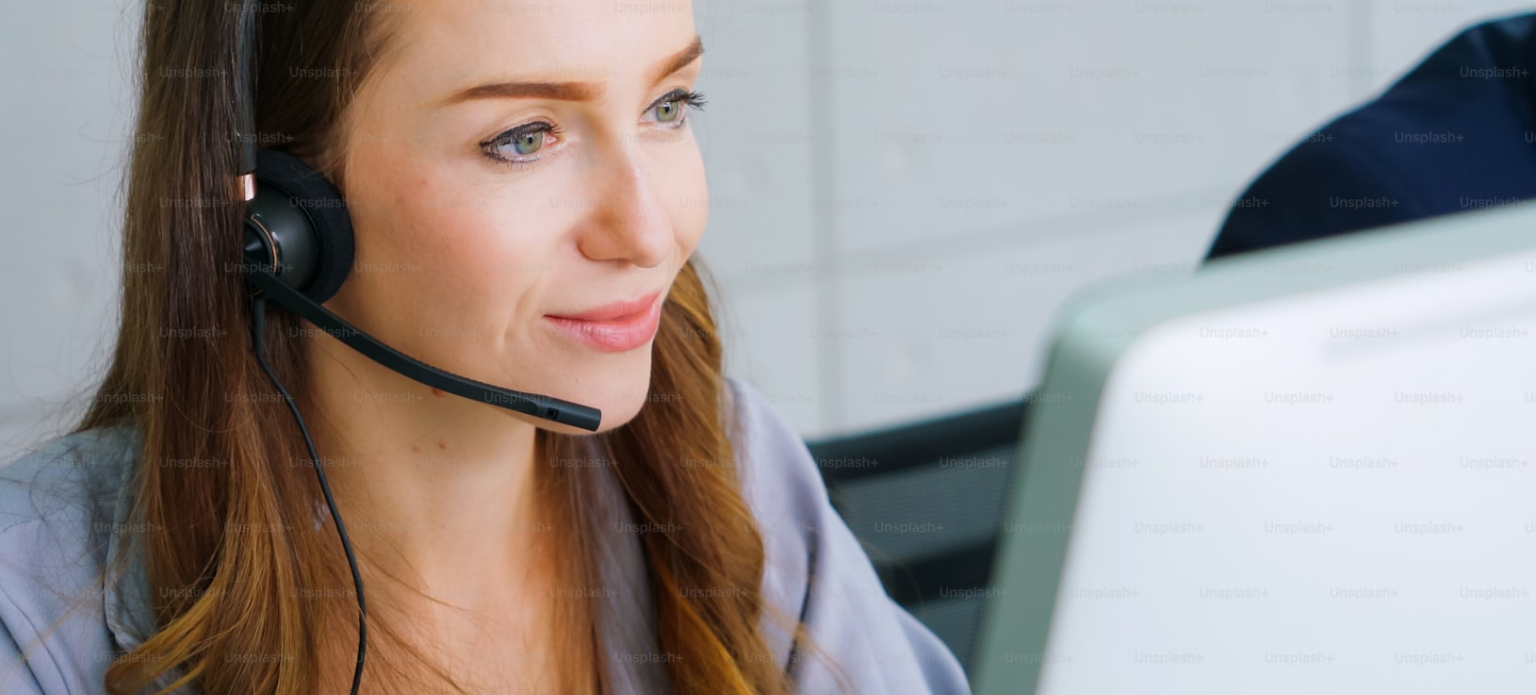 click at bounding box center (768, 355) 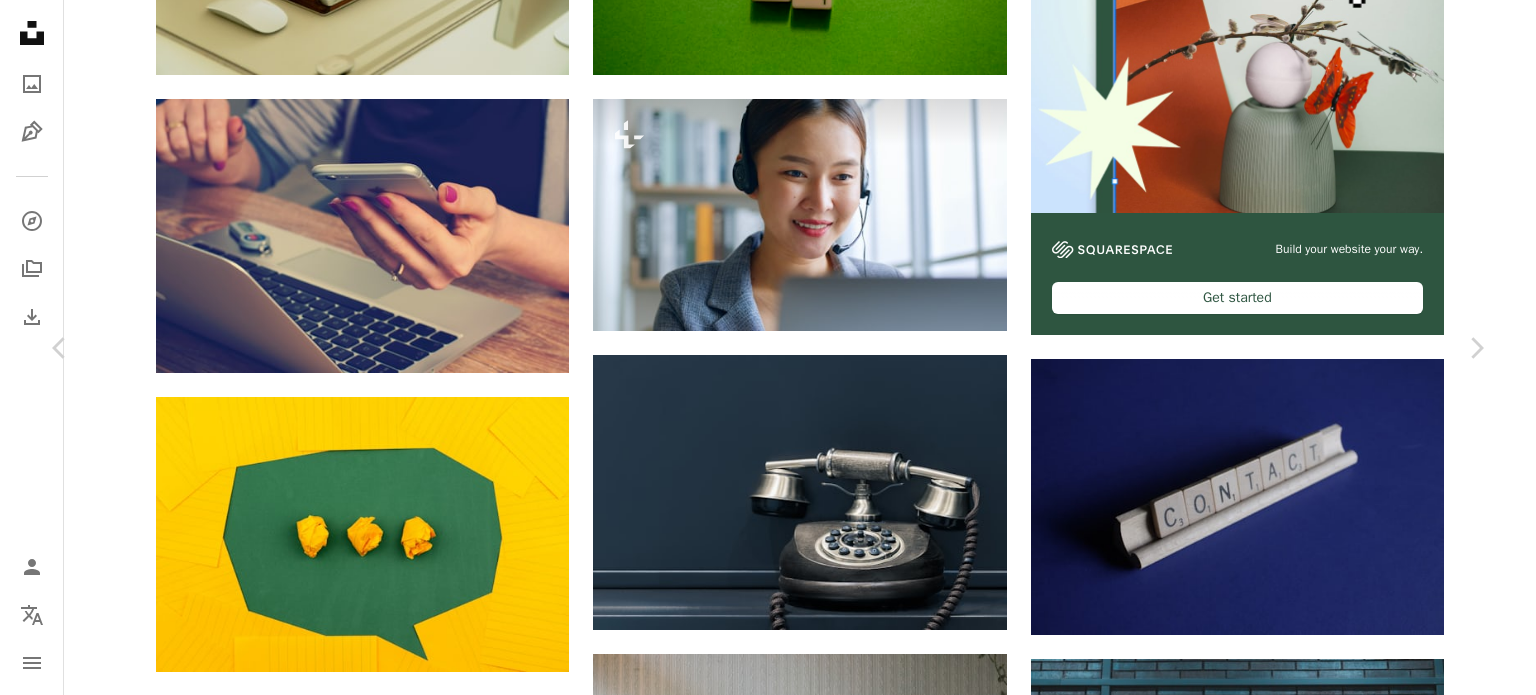 click on "A lock Descargar" at bounding box center (1324, 5302) 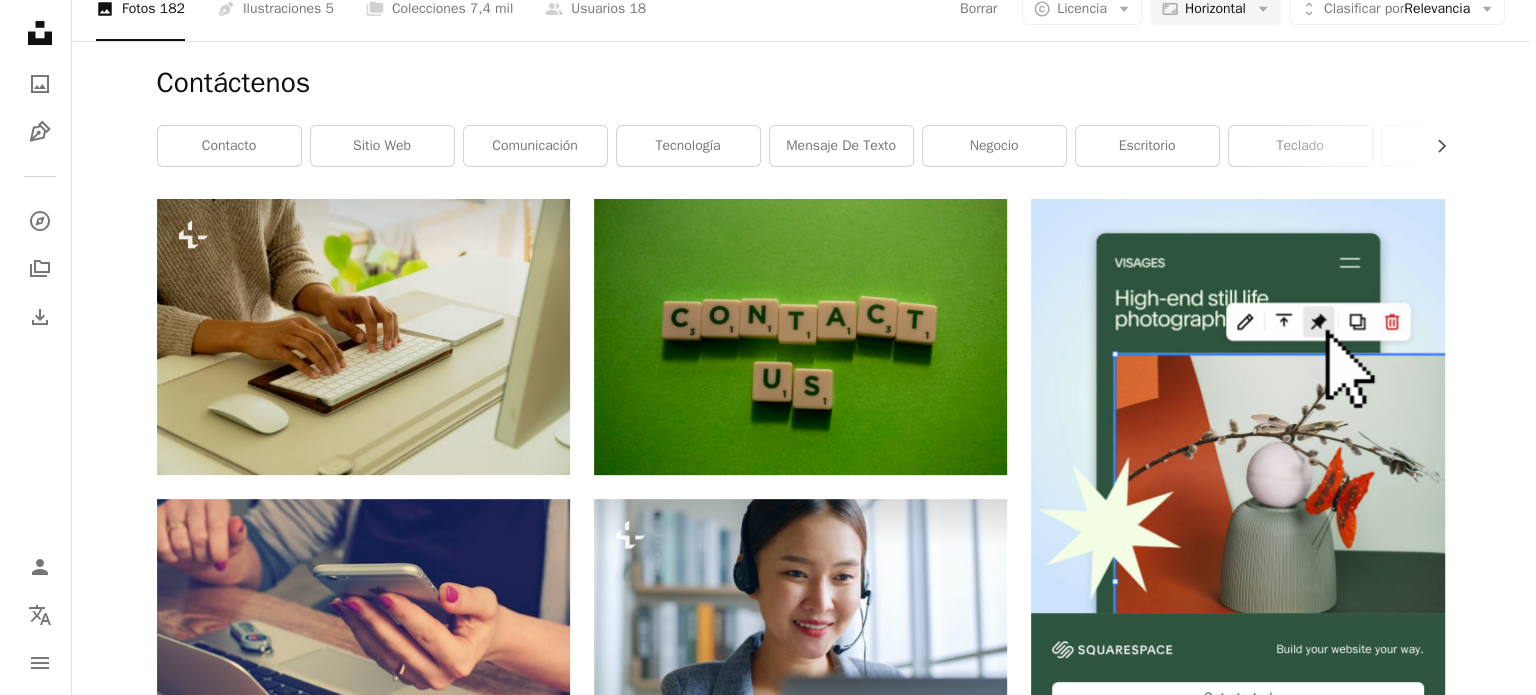 scroll, scrollTop: 500, scrollLeft: 0, axis: vertical 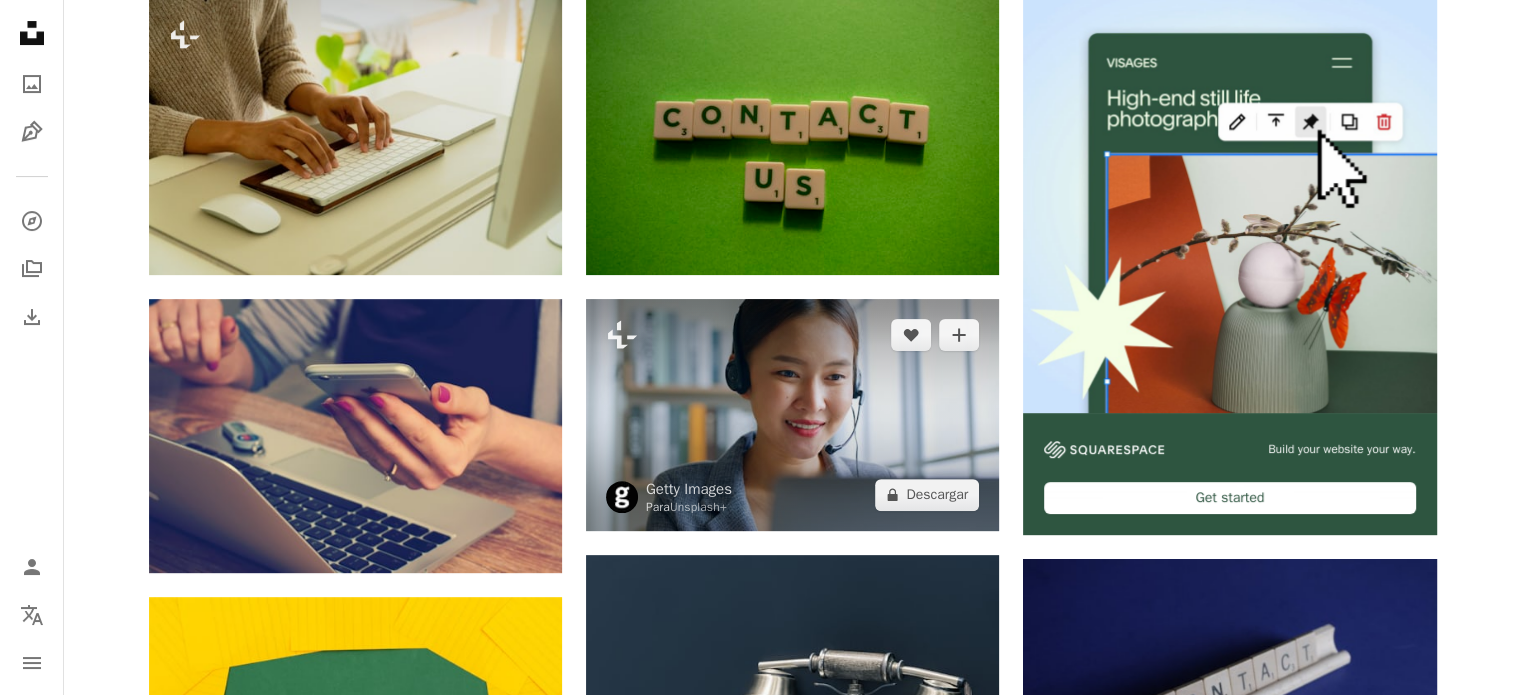 click at bounding box center [792, 415] 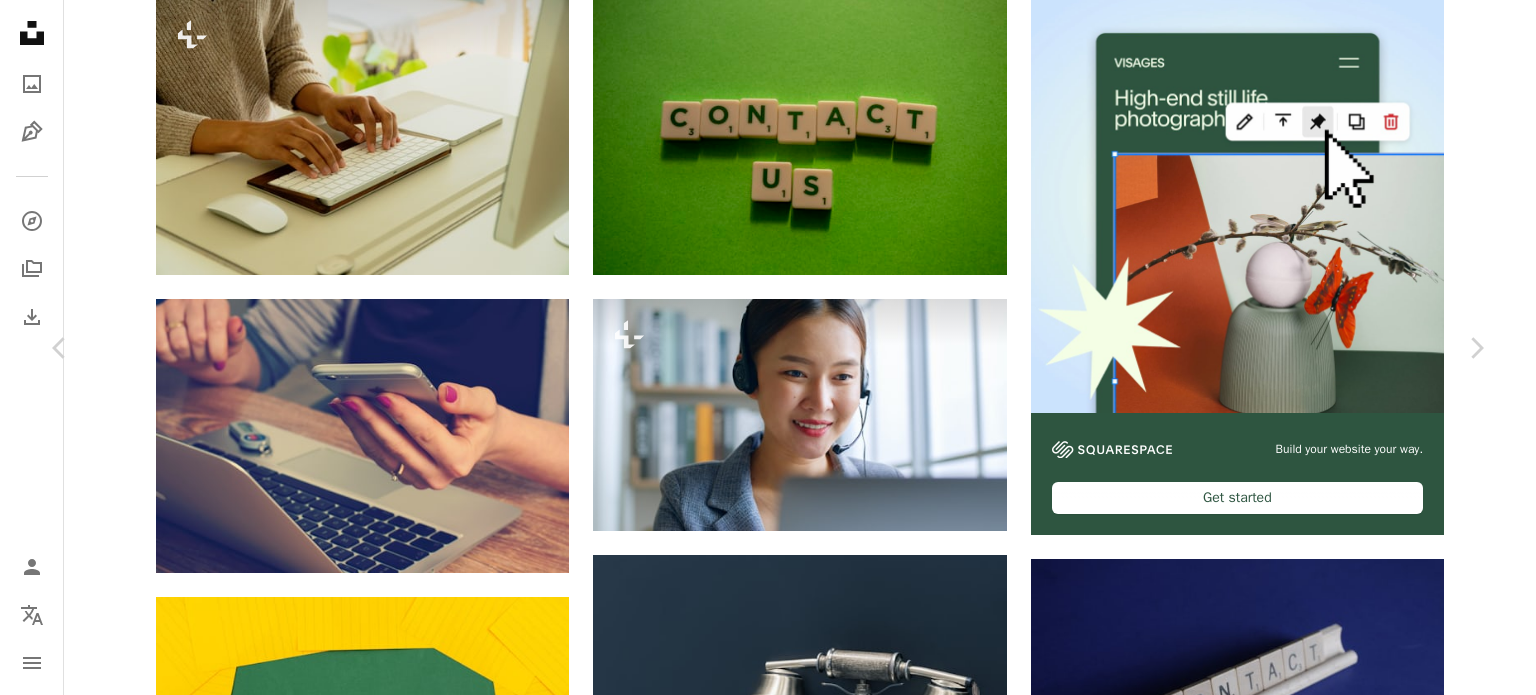 scroll, scrollTop: 3400, scrollLeft: 0, axis: vertical 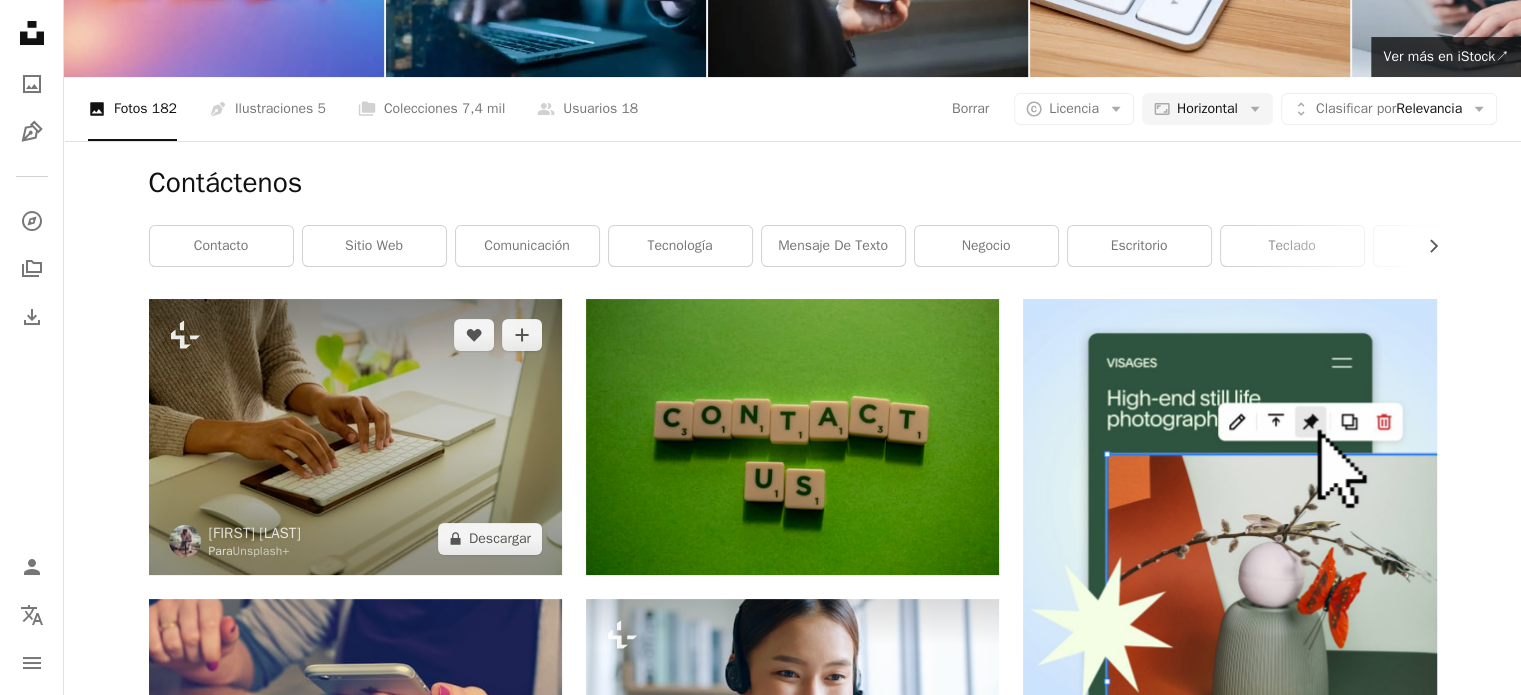 click at bounding box center [355, 436] 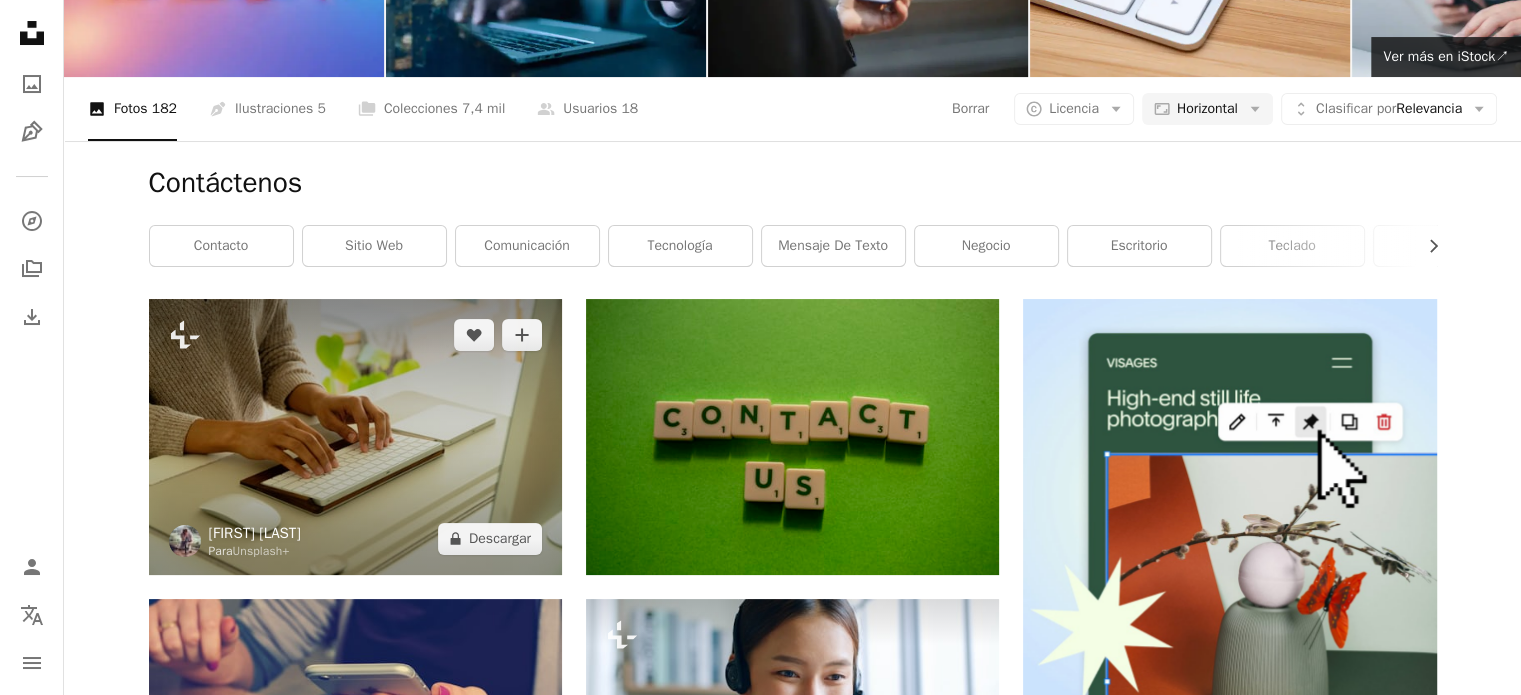 click on "[FIRST] [LAST]" at bounding box center [255, 533] 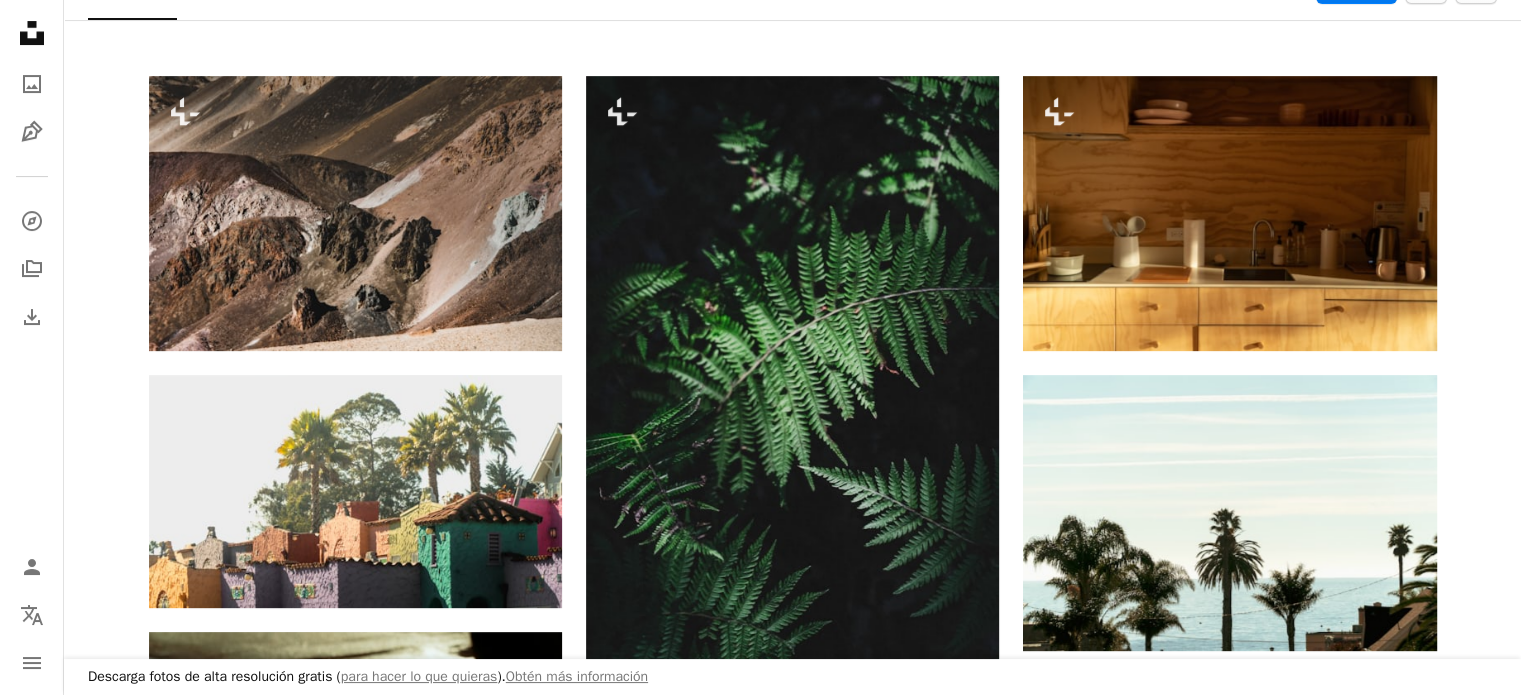scroll, scrollTop: 0, scrollLeft: 0, axis: both 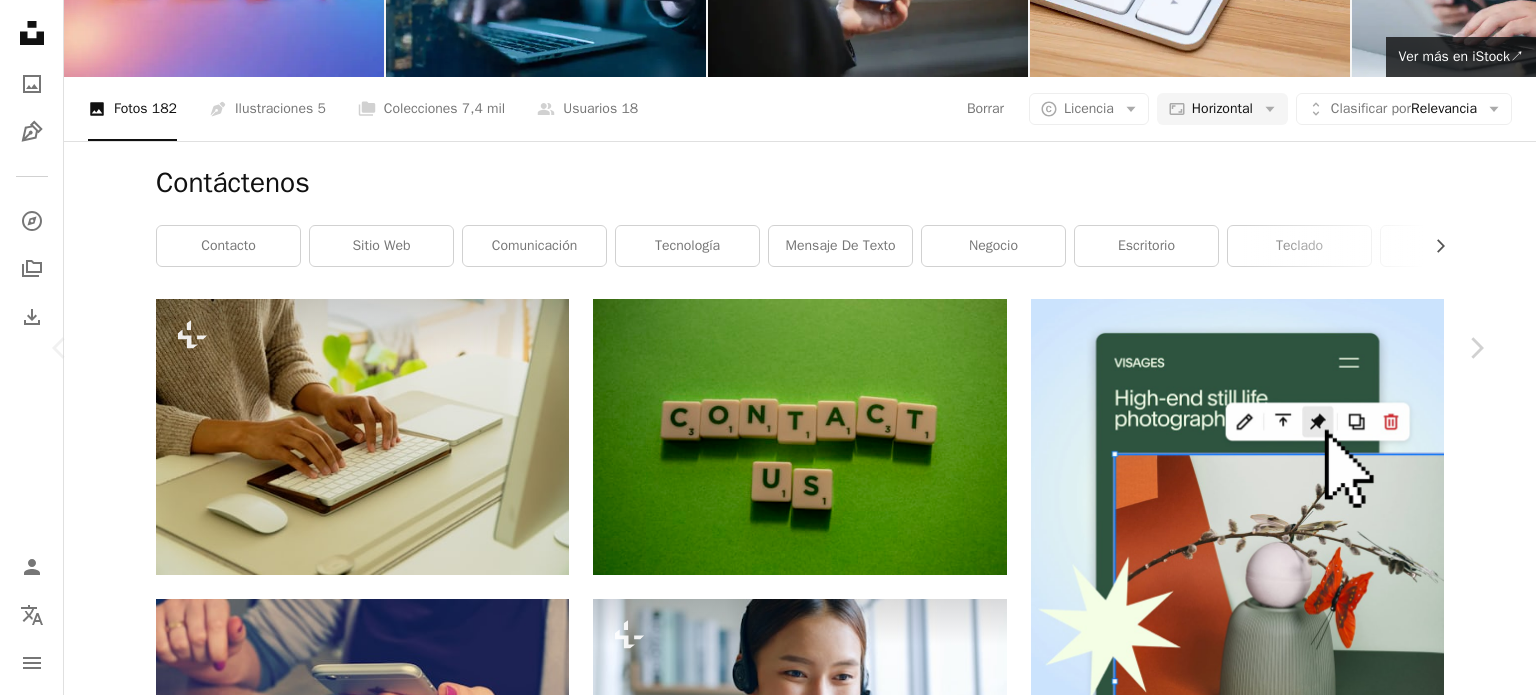 click on "An X shape" at bounding box center [20, 20] 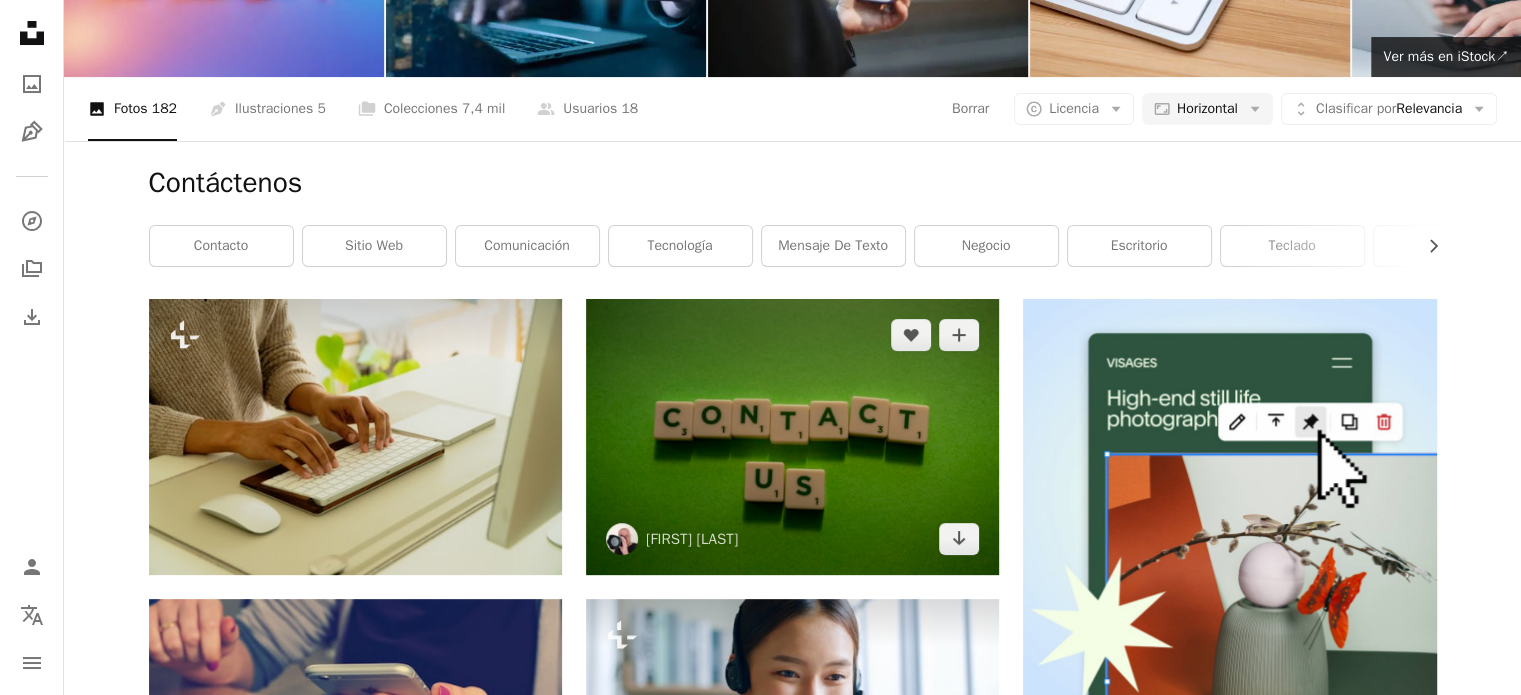 click at bounding box center [792, 436] 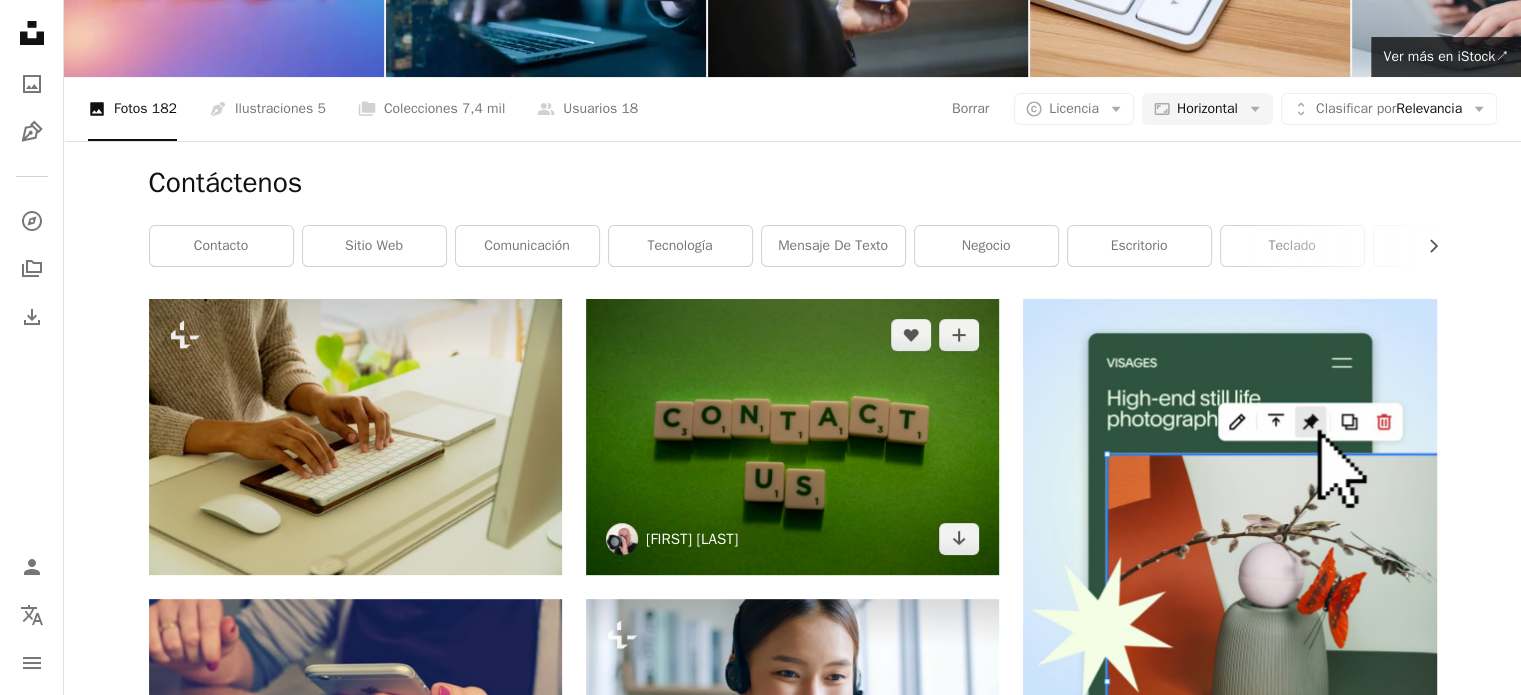 click on "[FIRST] [LAST]" at bounding box center [692, 539] 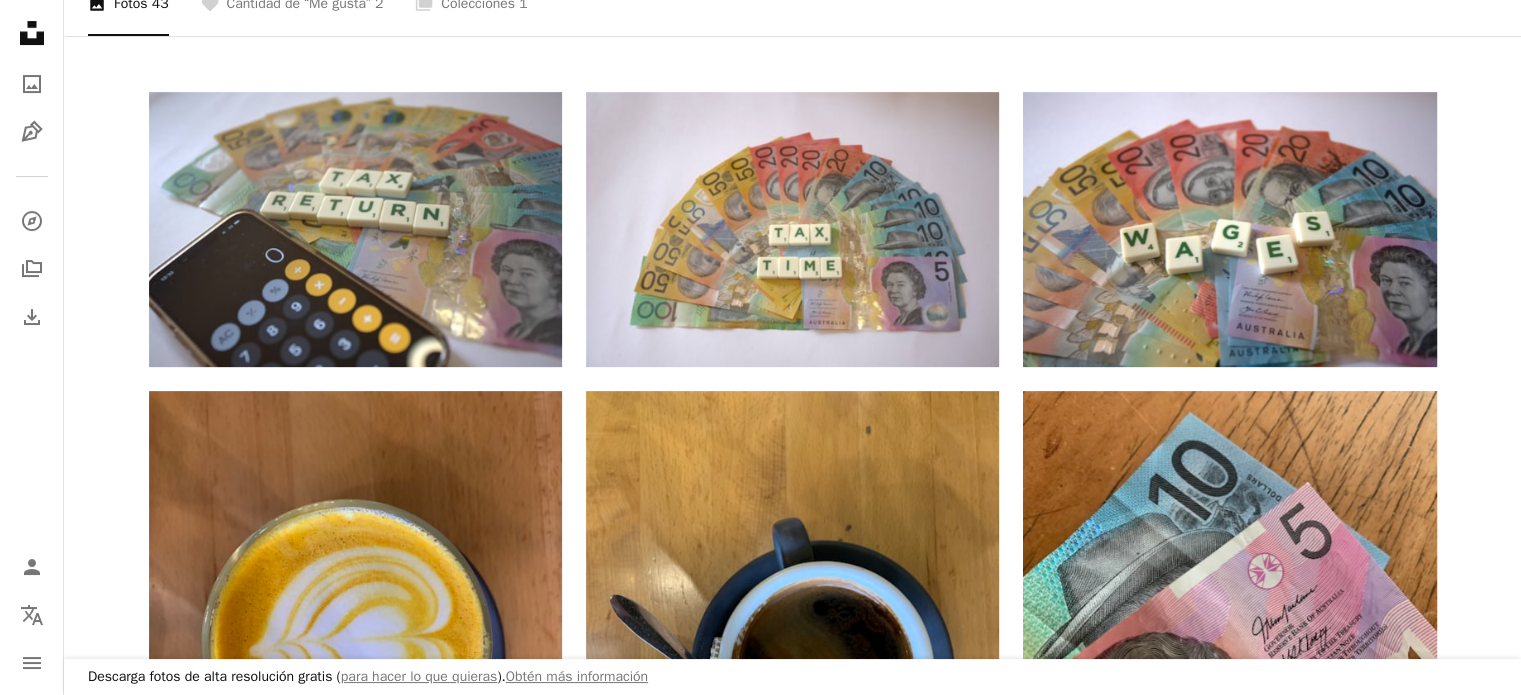 scroll, scrollTop: 0, scrollLeft: 0, axis: both 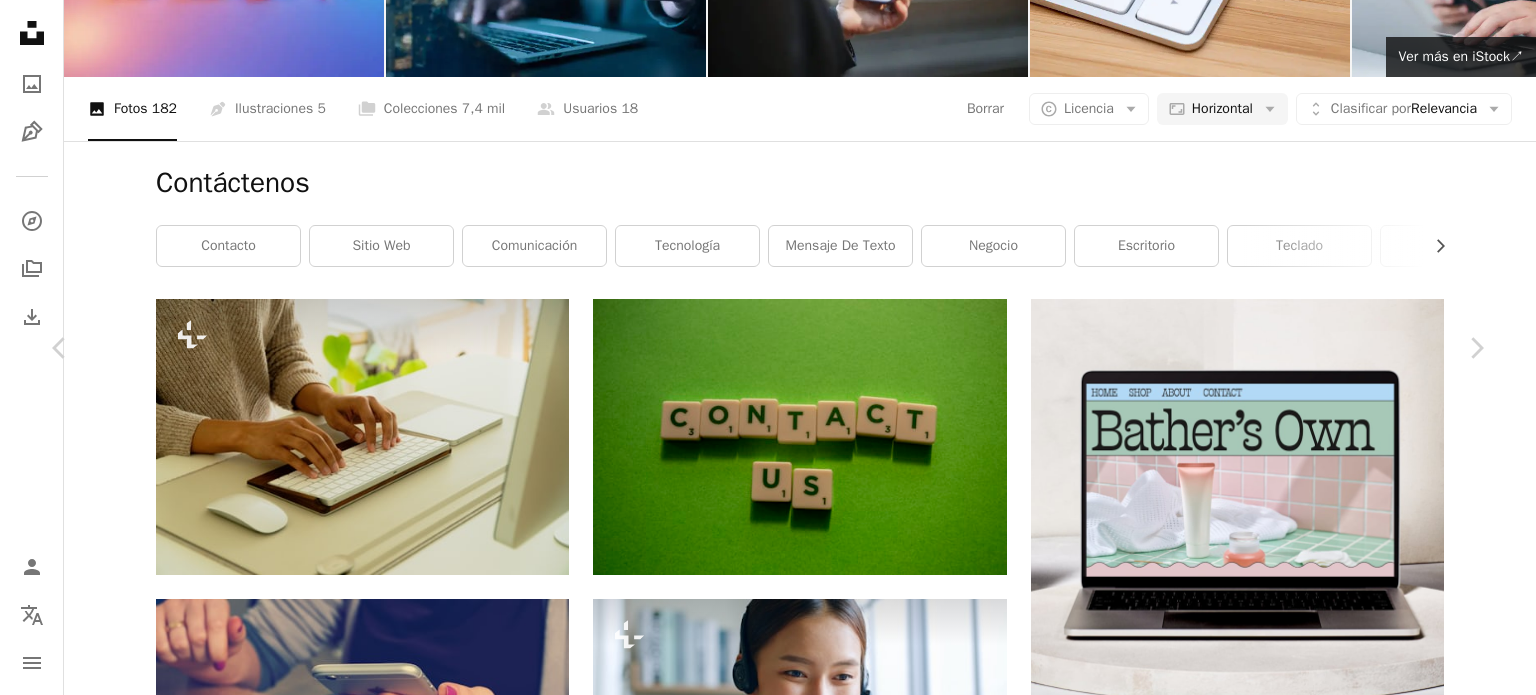 drag, startPoint x: 30, startPoint y: 12, endPoint x: 53, endPoint y: 47, distance: 41.880783 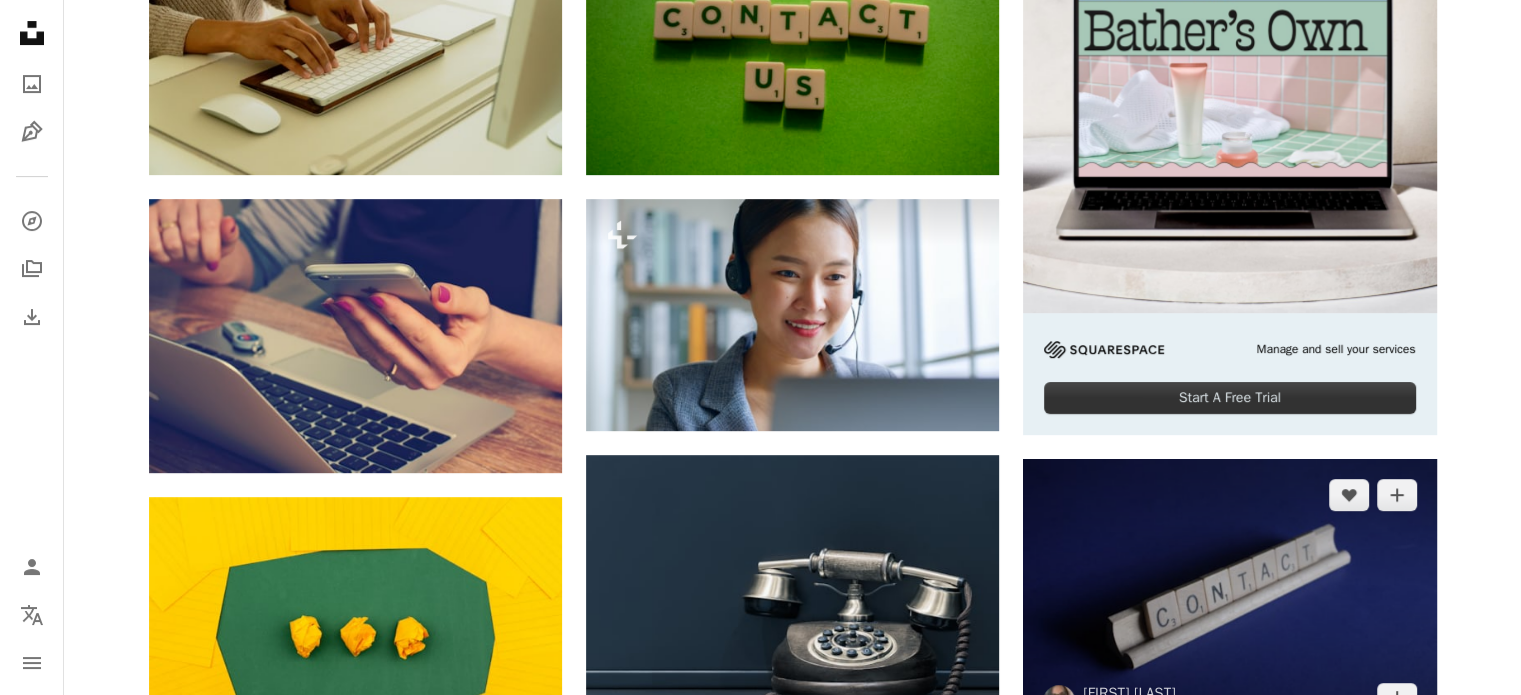 scroll, scrollTop: 700, scrollLeft: 0, axis: vertical 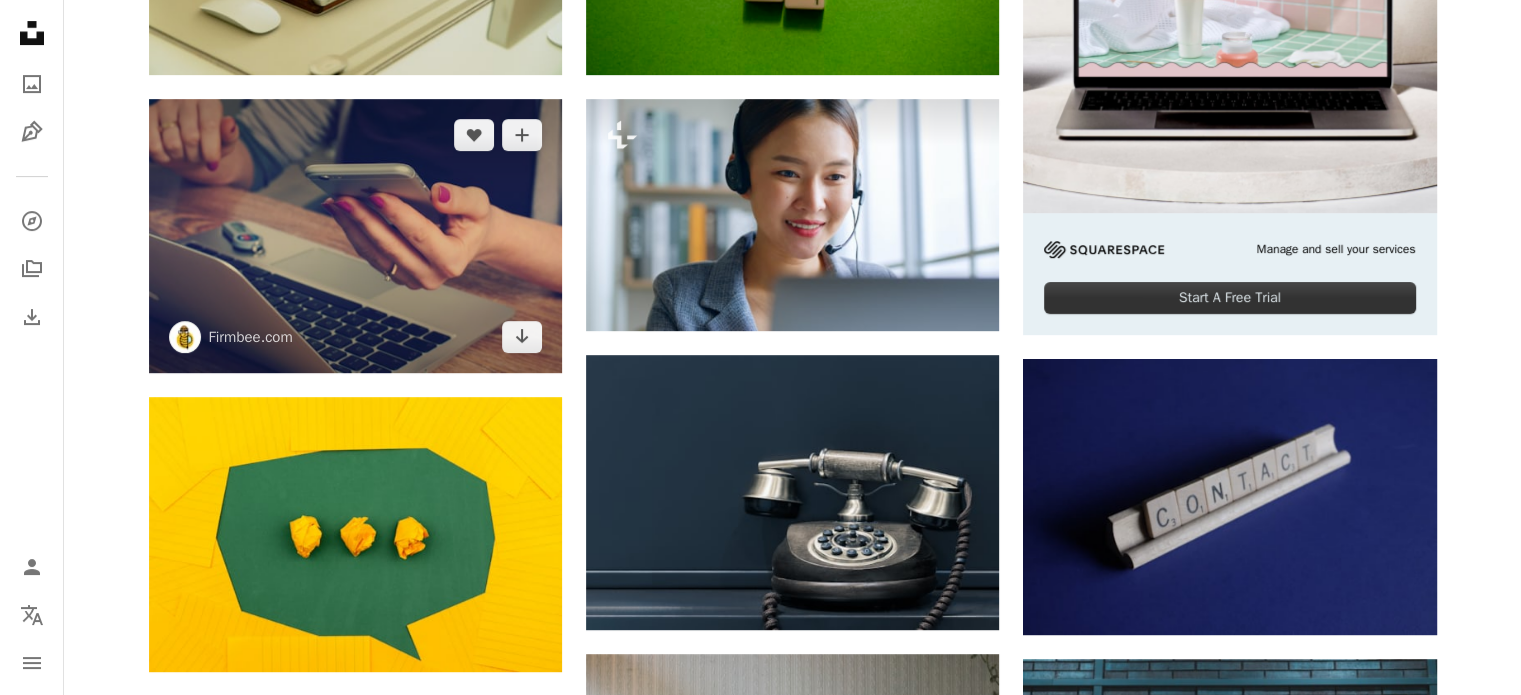 click at bounding box center (355, 236) 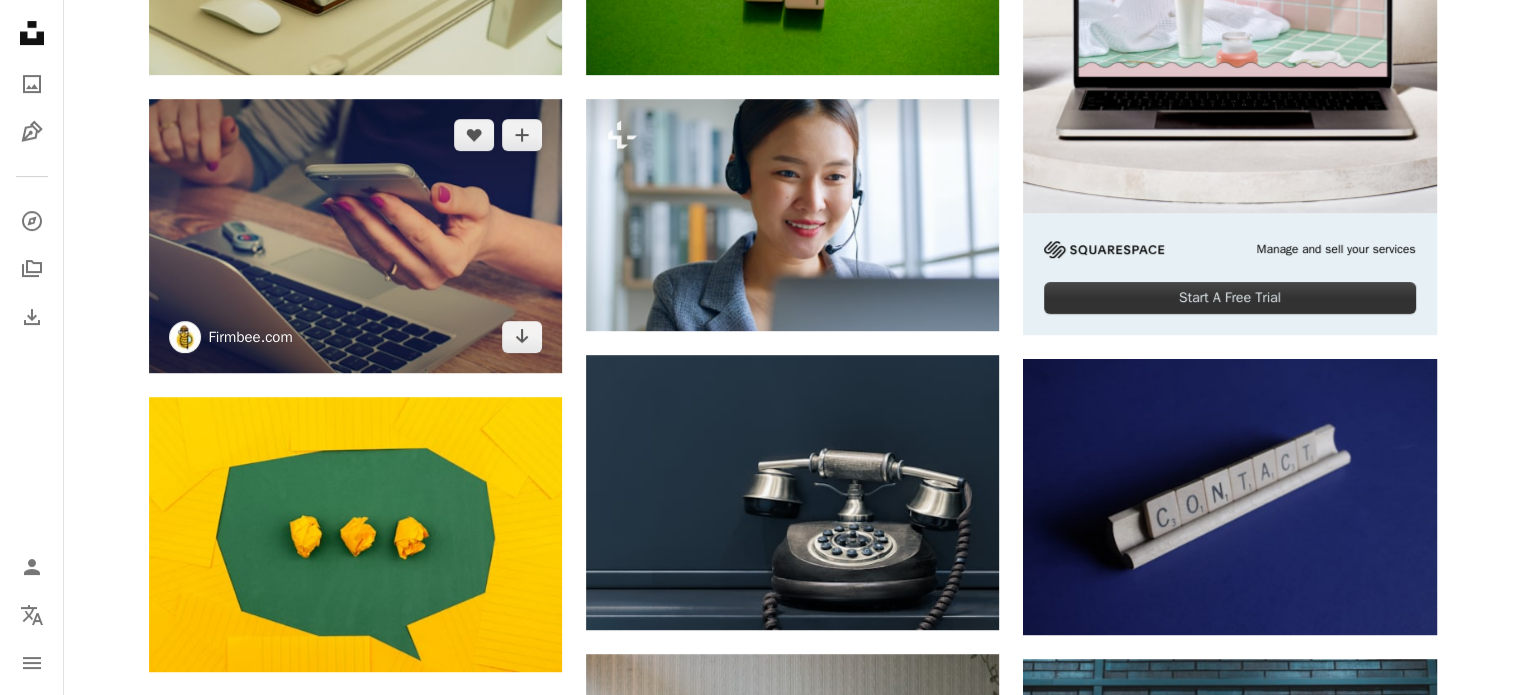click on "Firmbee.com" at bounding box center (251, 337) 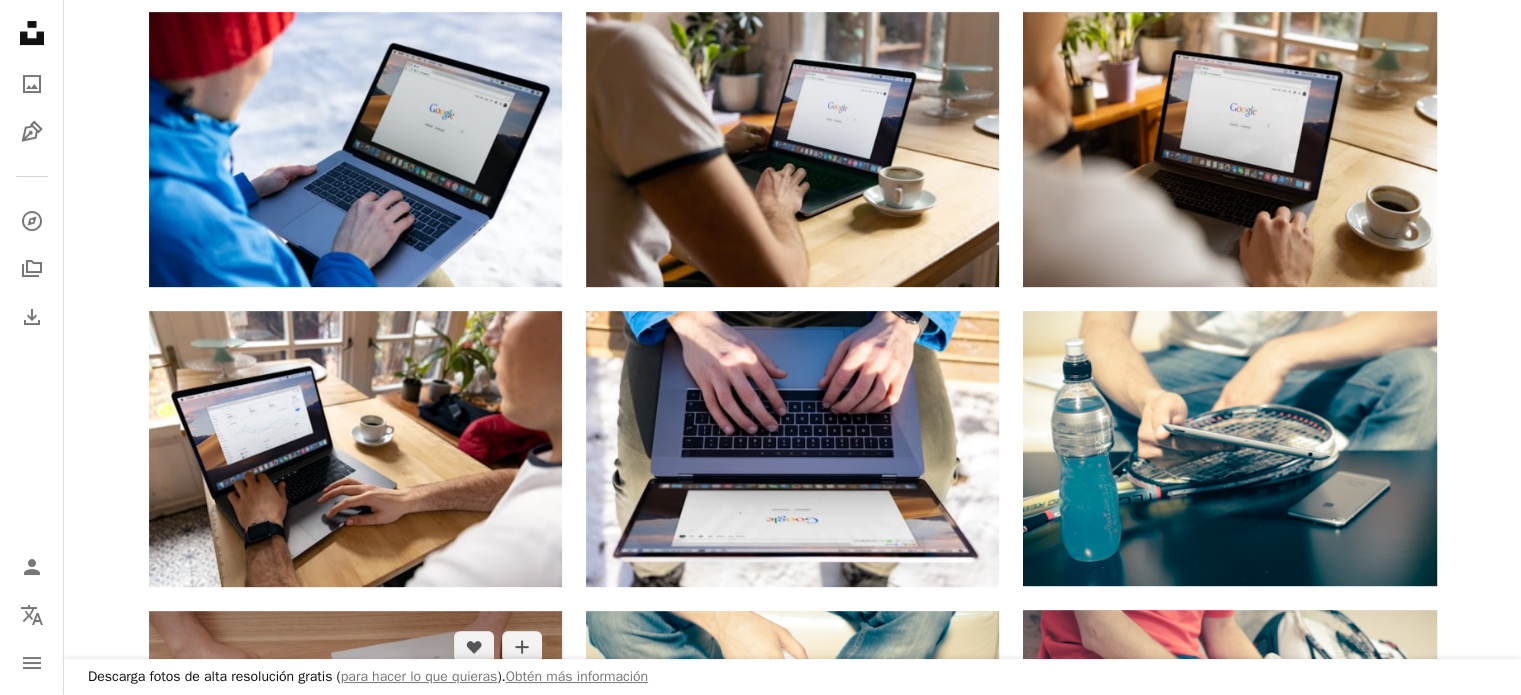 scroll, scrollTop: 0, scrollLeft: 0, axis: both 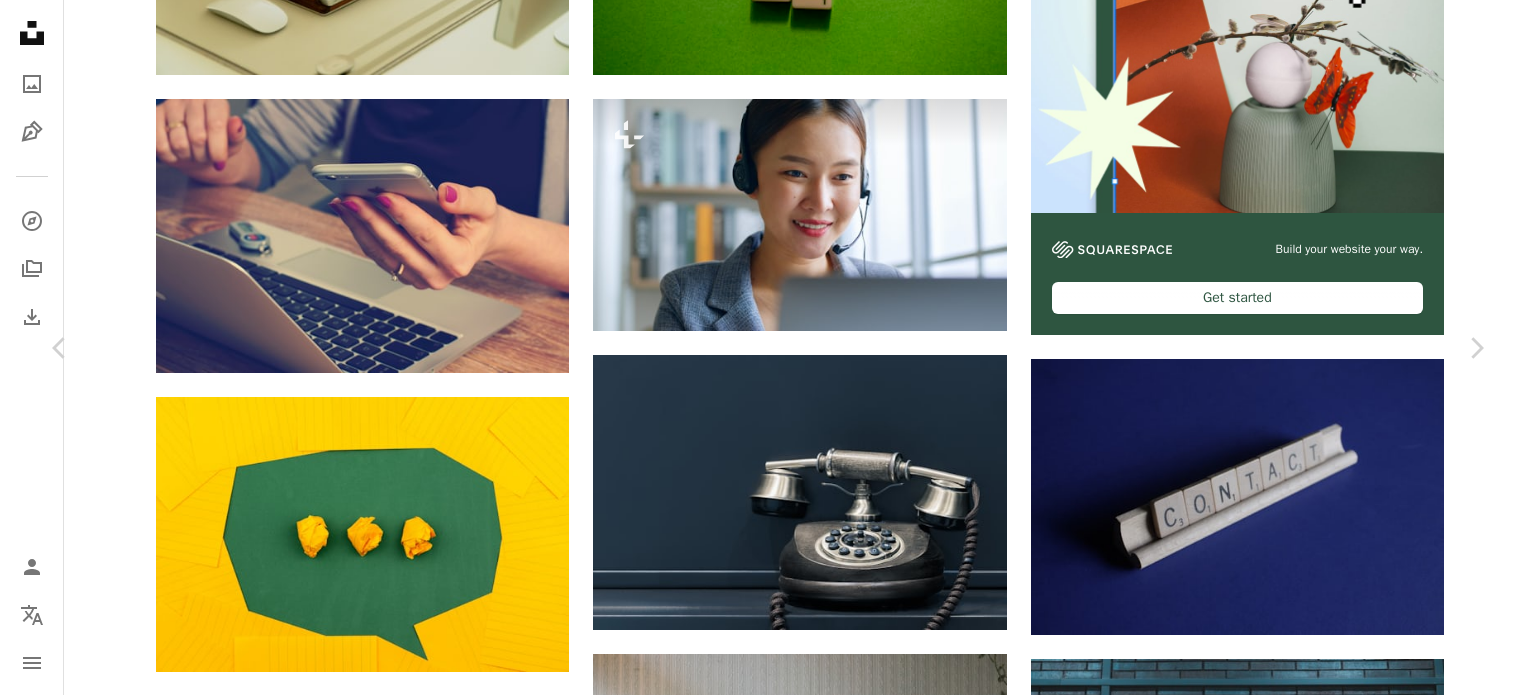click on "An X shape Chevron left Chevron right Firmbee.com firmbee A heart A plus sign Descargar gratis Chevron down Zoom in Visualizaciones [NUMBER] Descargas 705.786 Presentado en Fotos A forward-right arrow Compartir Info icon Información More Actions Calendar outlined Publicado el  [DATE] Camera NIKON CORPORATION, NIKON D300 Safety Uso gratuito bajo la  Licencia Unsplash oficina mujer Tecnología muchacha gente trabajo iPhone mujeres manos escritorio Mensaje de texto móvil Medio clavos objeto plata ocupado mesa Tecnología negocio Imágenes de dominio público Explora imágenes premium relacionadas en iStock  |  Ahorra un 20 % con el código UNSPLASH20 Ver más en iStock  ↗ Imágenes relacionadas A heart A plus sign [FIRST] [LAST] Arrow pointing down A heart A plus sign [FIRST] [LAST] Disponible para contratación A checkmark inside of a circle Arrow pointing down A heart A plus sign [FIRST] [LAST] Arrow pointing down Plus sign for Unsplash+ A heart A plus sign Para" at bounding box center (768, 8144) 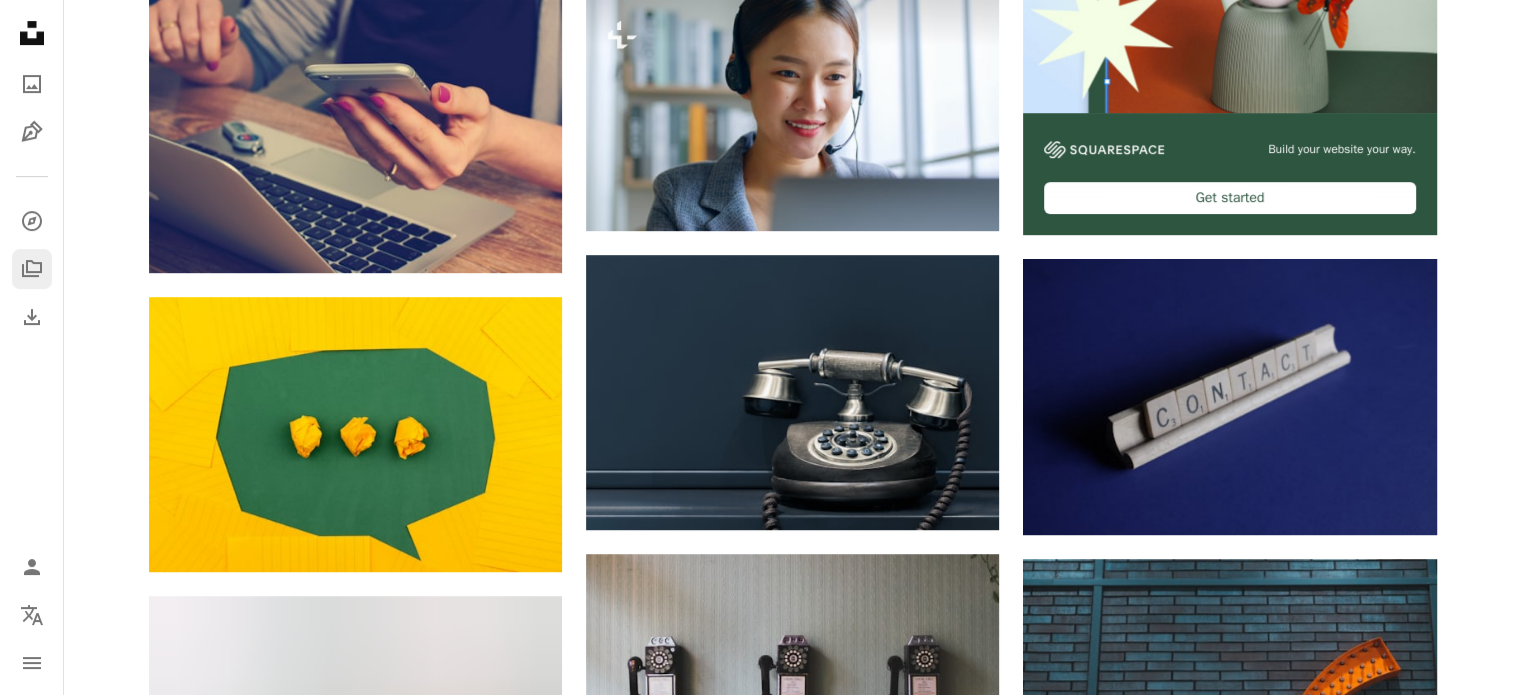 scroll, scrollTop: 0, scrollLeft: 0, axis: both 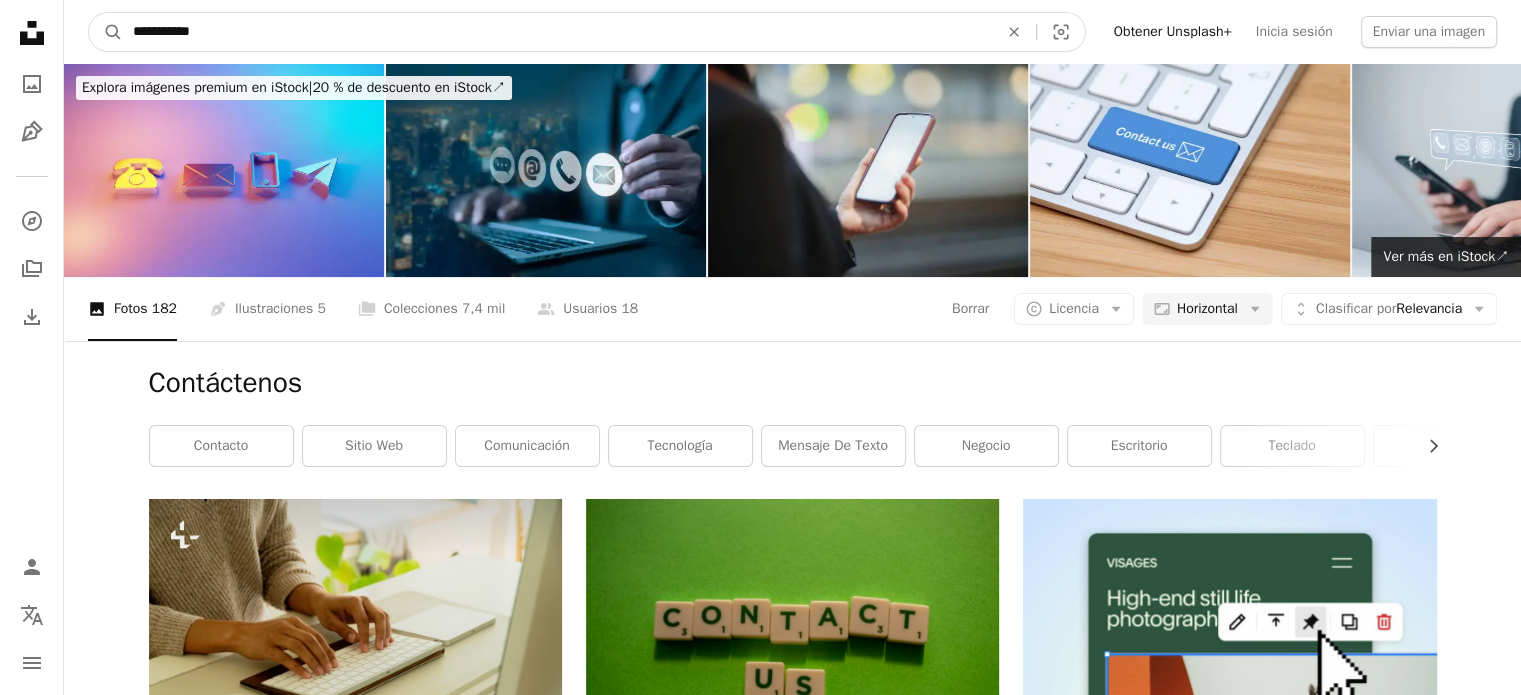 click on "**********" at bounding box center [557, 32] 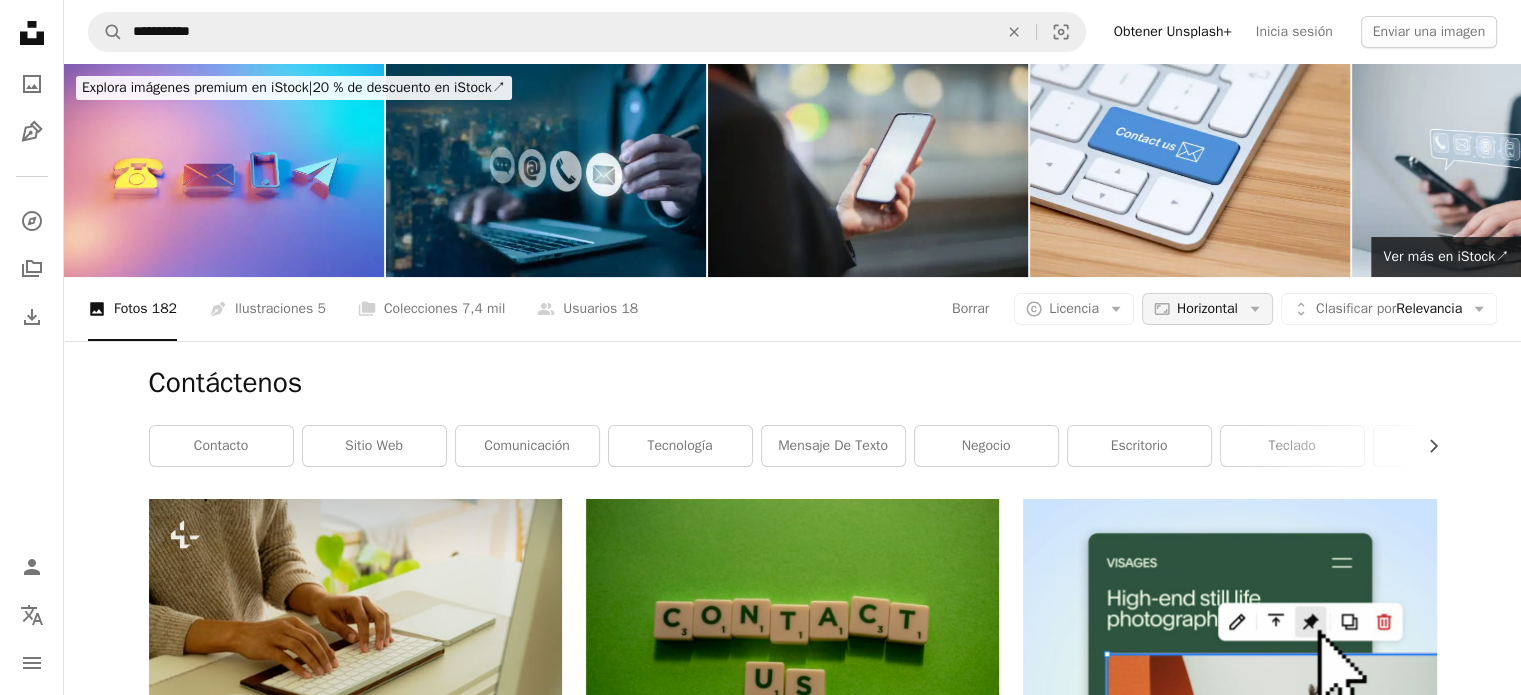 click on "Horizontal" at bounding box center [1207, 309] 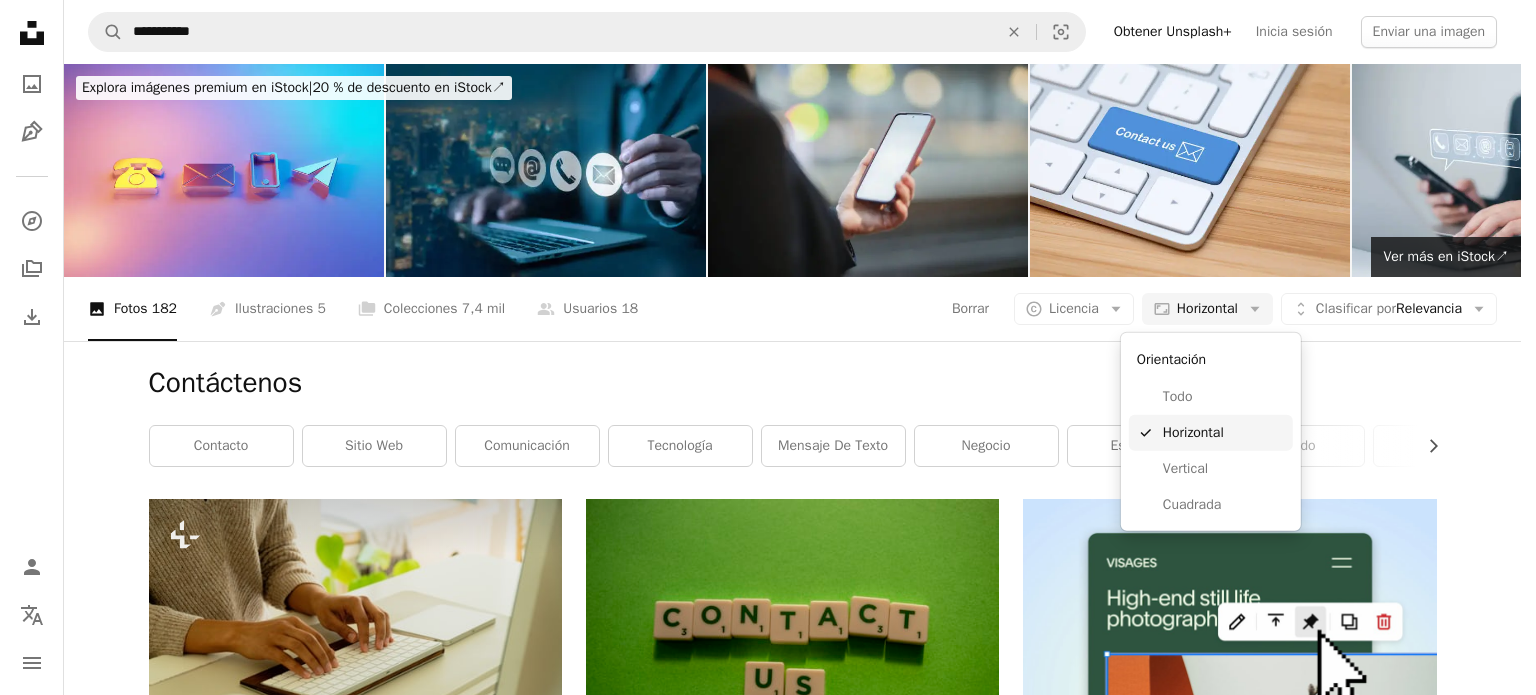 click on "Horizontal" at bounding box center [1224, 433] 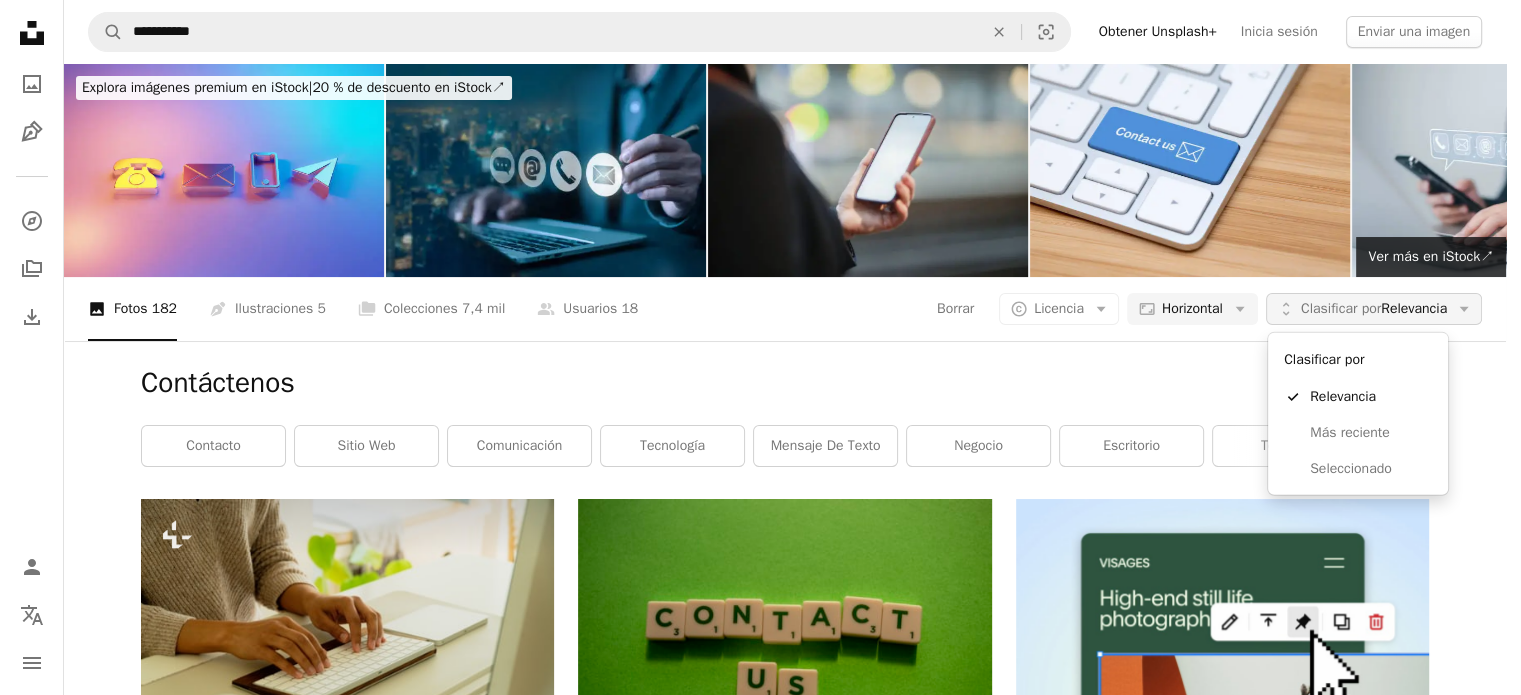 click on "Clasificar por  Relevancia" at bounding box center (1374, 309) 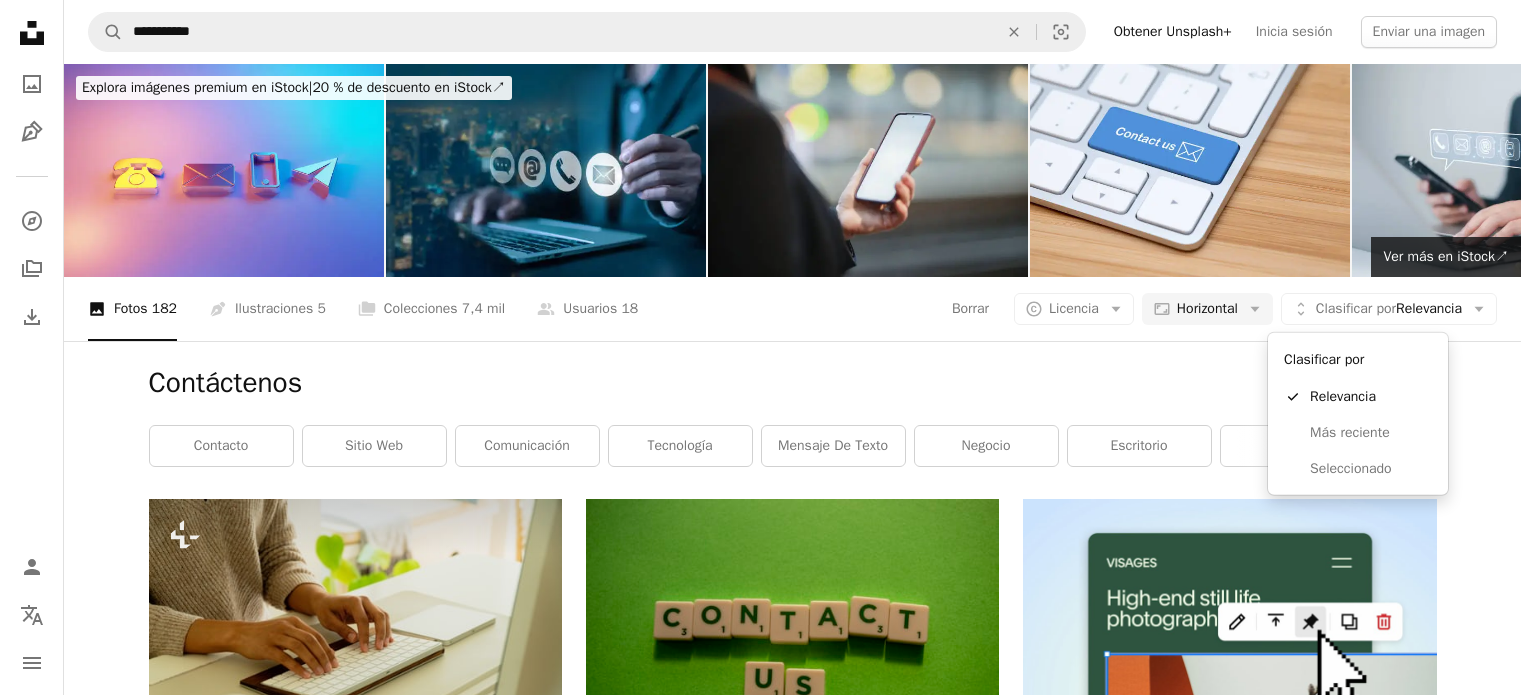 click on "A heart A plus sign [FIRST] [LAST] For Unsplash+ A lock Download A heart A plus sign Firmbee.com Arrow pointing down A heart A plus sign [FIRST] [LAST]" at bounding box center (760, 347) 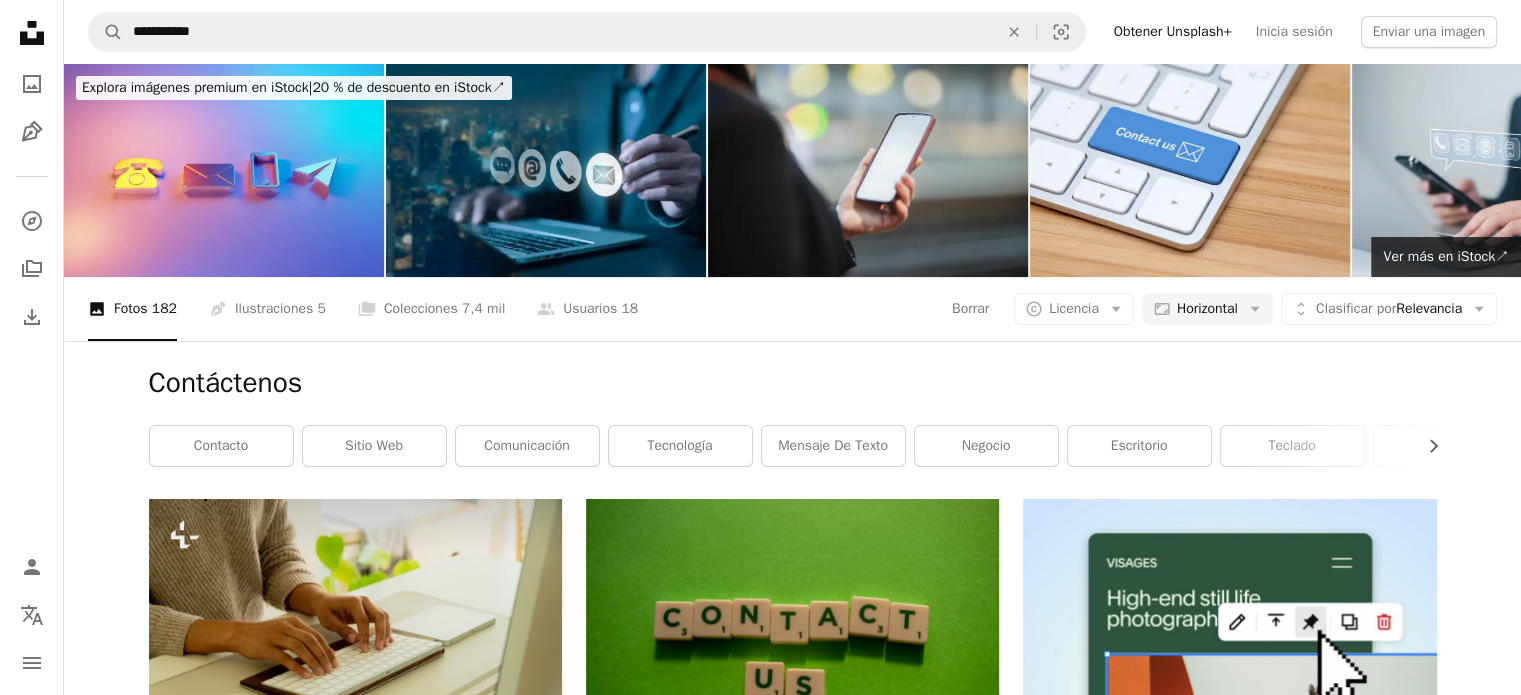 click on "Arrow down" 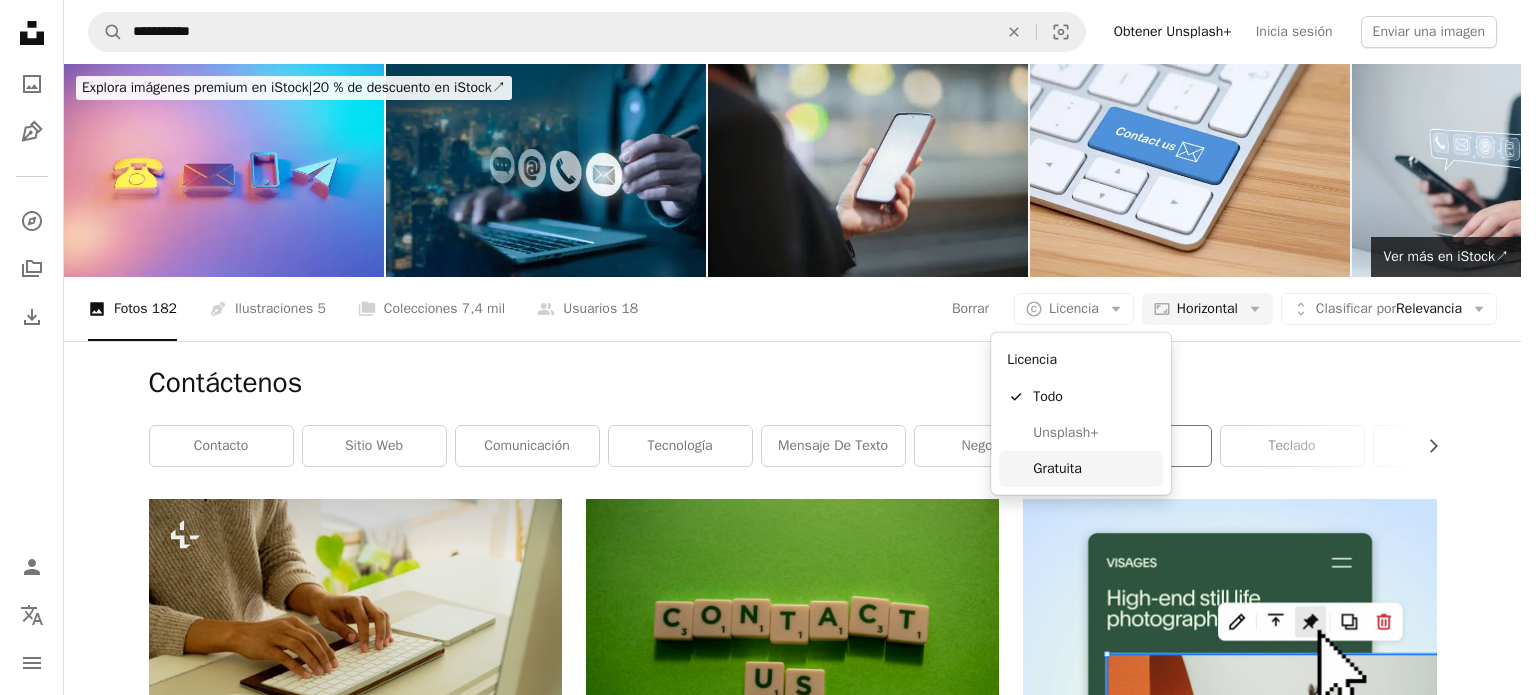 click on "Gratuita" at bounding box center (1094, 469) 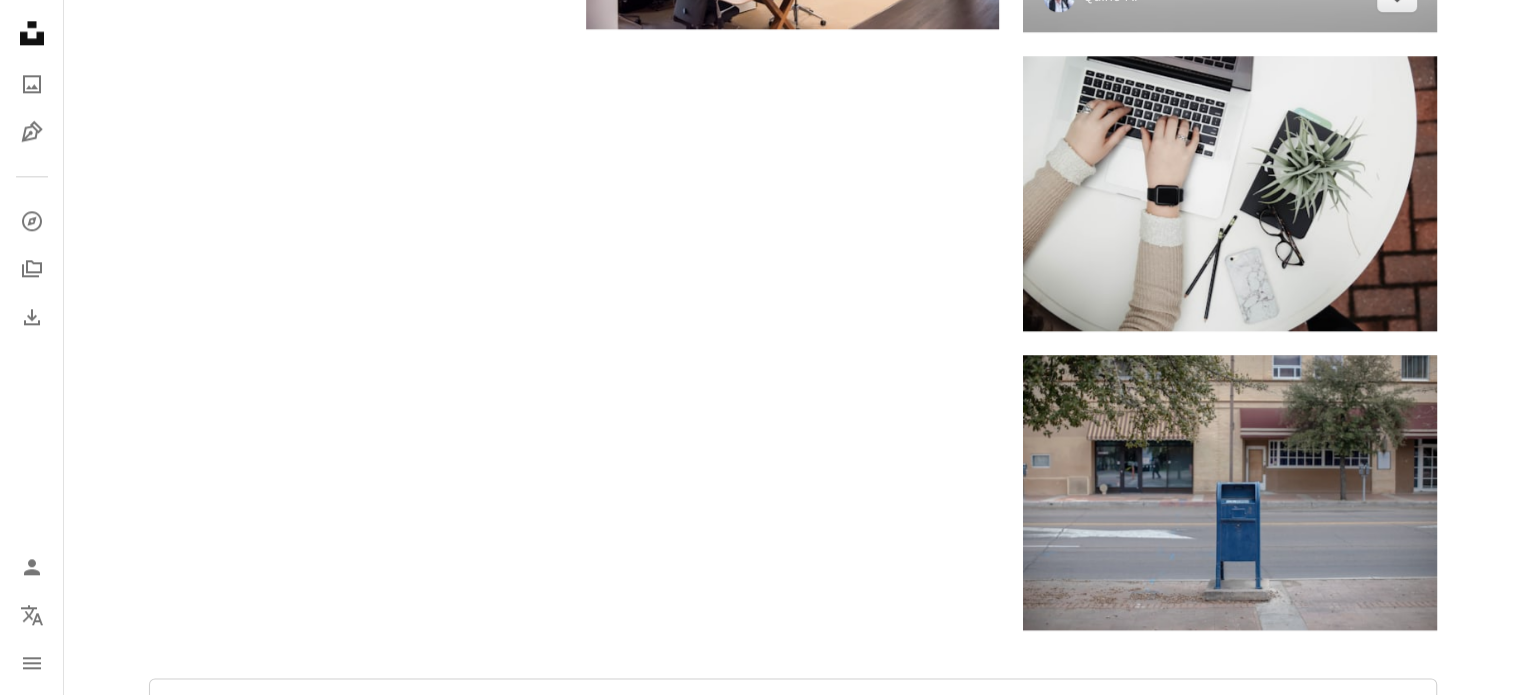 scroll, scrollTop: 2600, scrollLeft: 0, axis: vertical 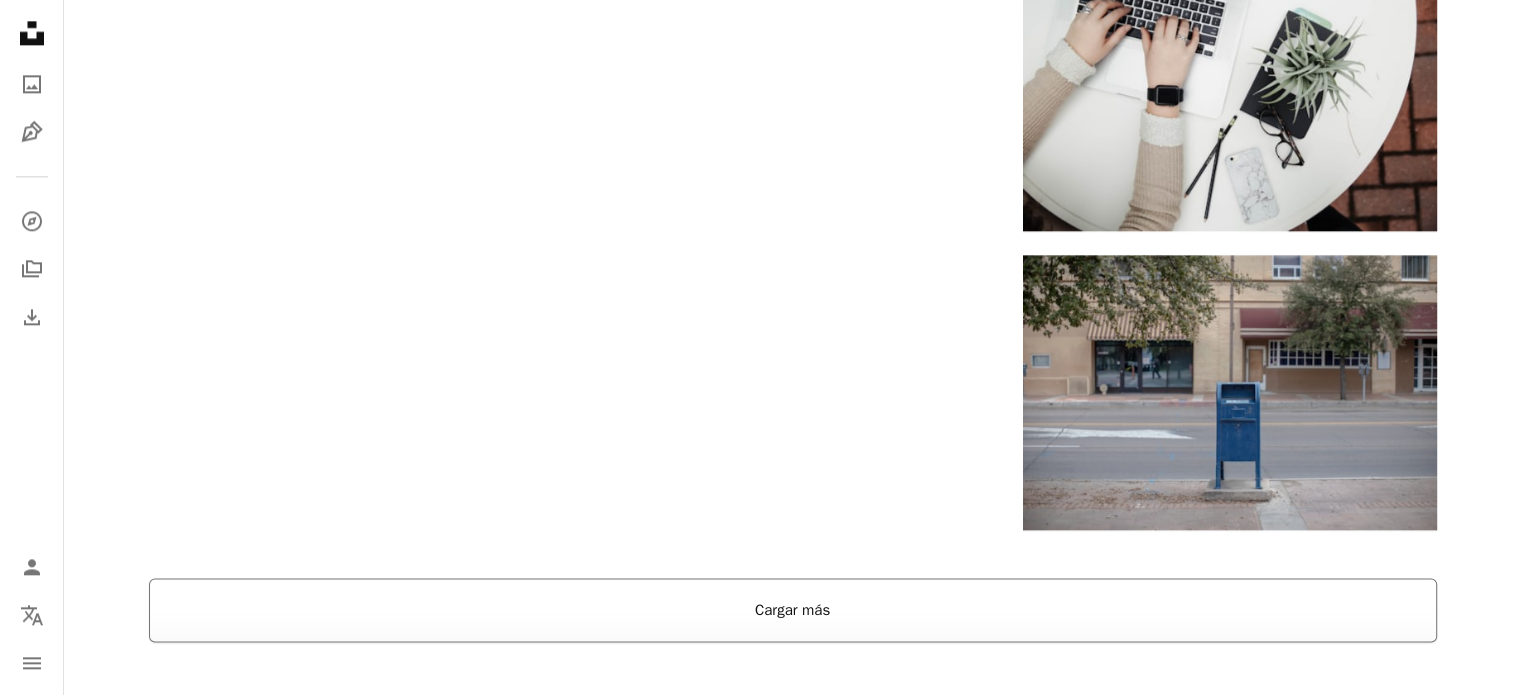 click on "Cargar más" at bounding box center (793, 610) 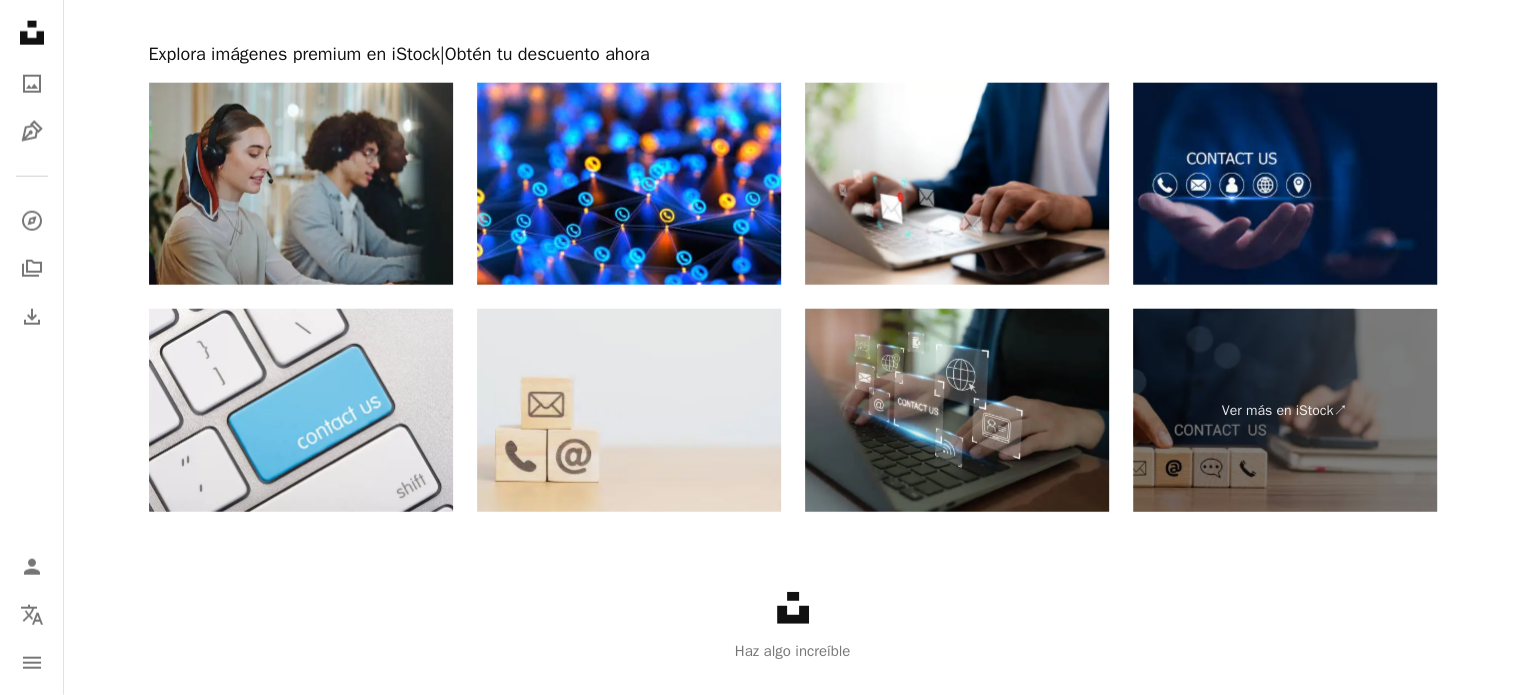 scroll, scrollTop: 12747, scrollLeft: 0, axis: vertical 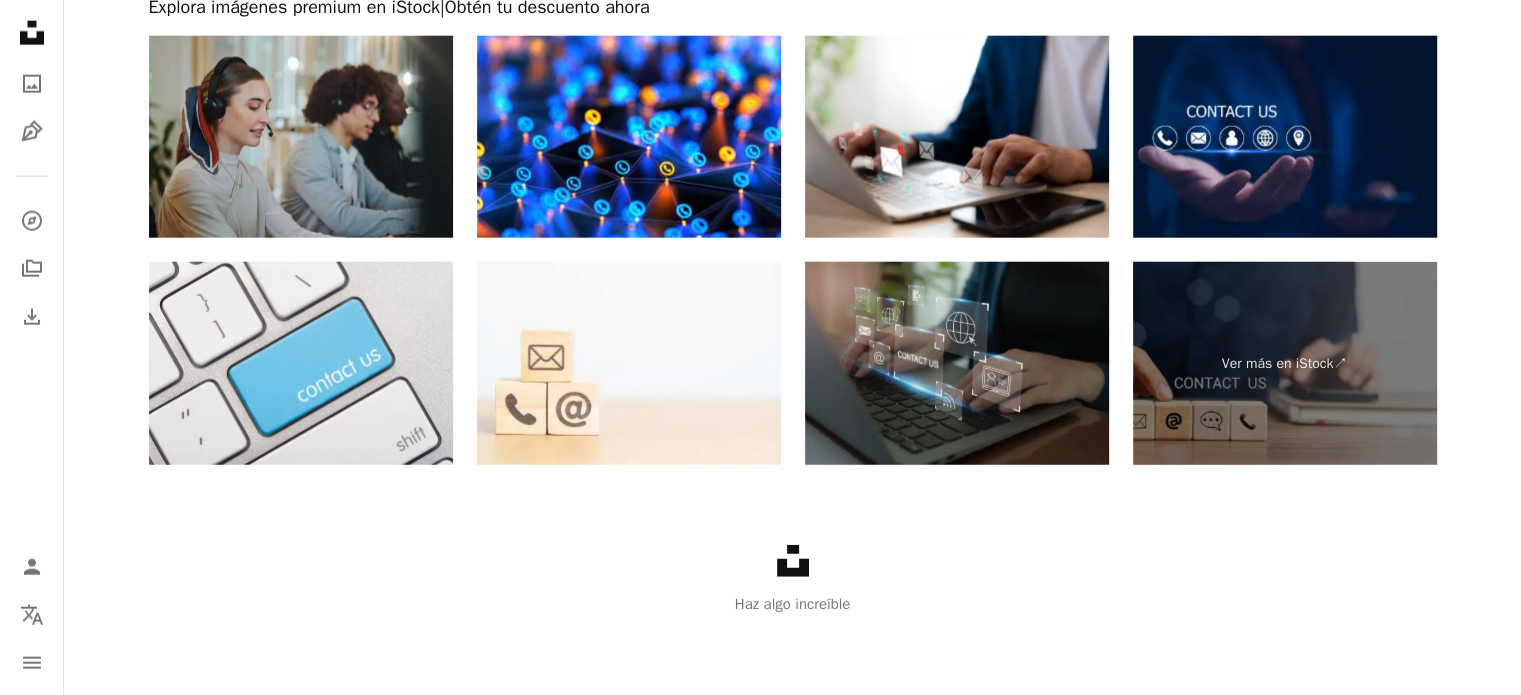 click at bounding box center [957, 363] 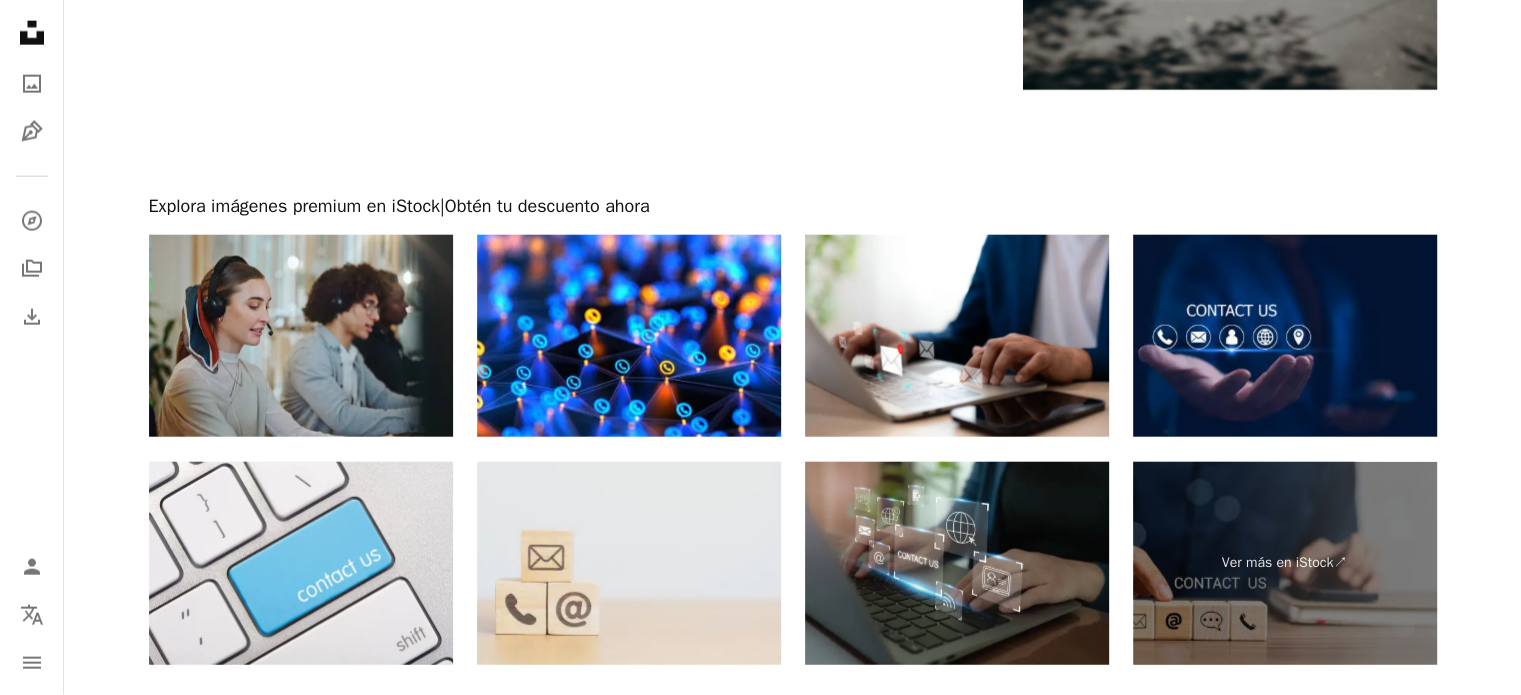 scroll, scrollTop: 12747, scrollLeft: 0, axis: vertical 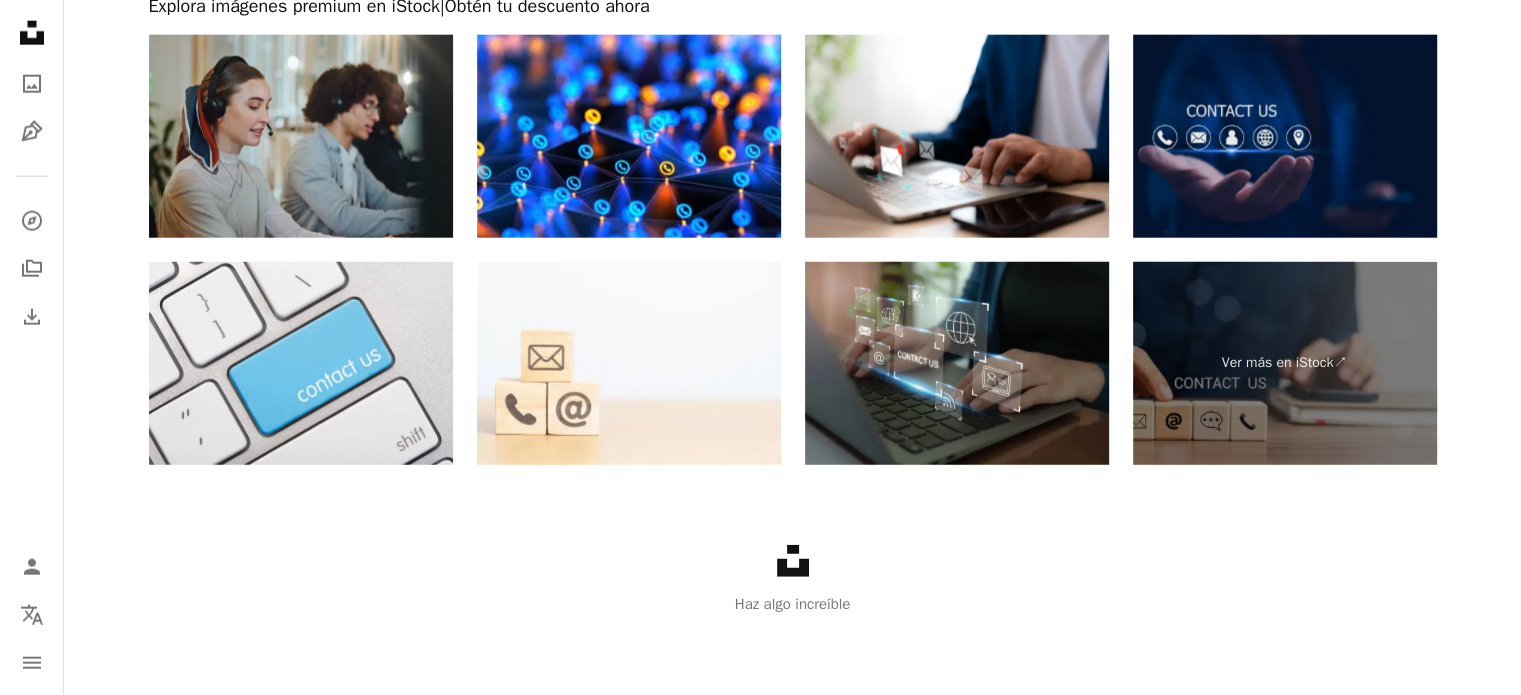 click at bounding box center (1285, 136) 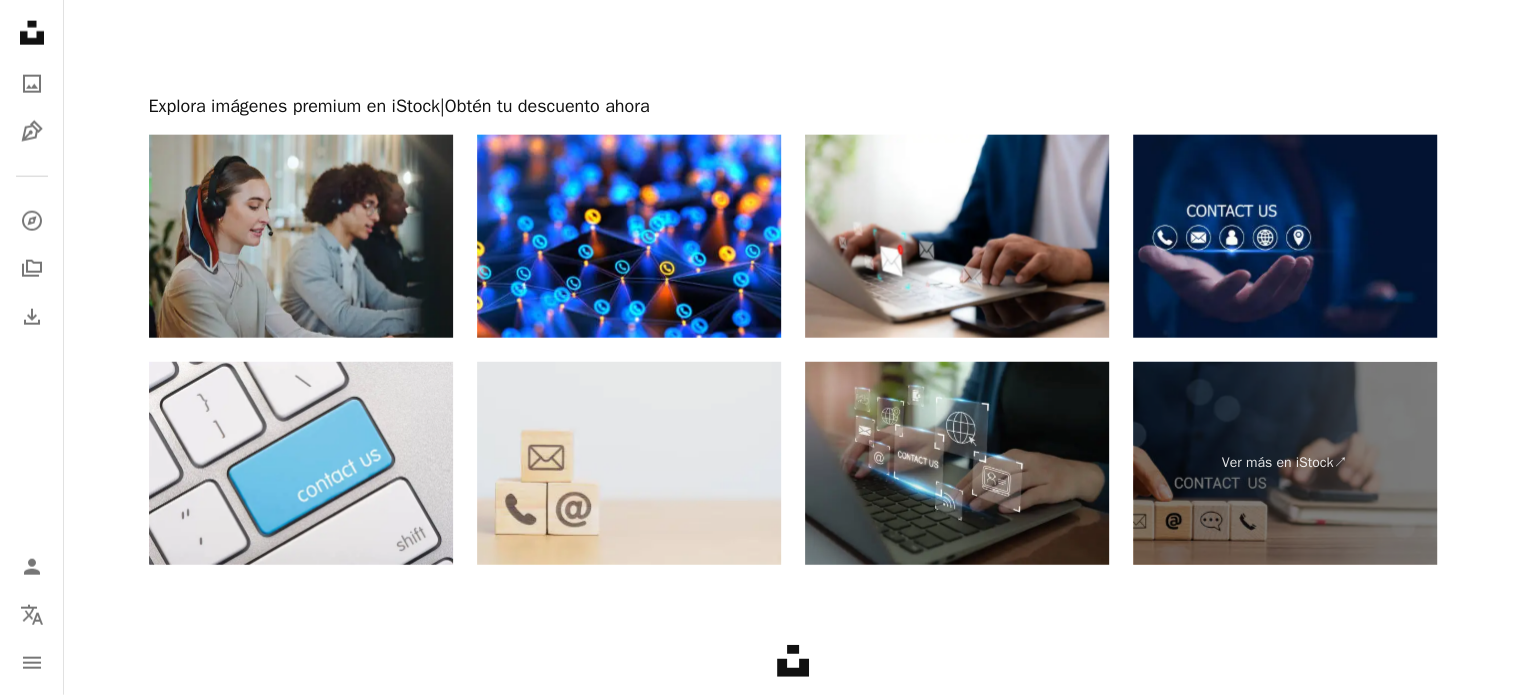 scroll, scrollTop: 12547, scrollLeft: 0, axis: vertical 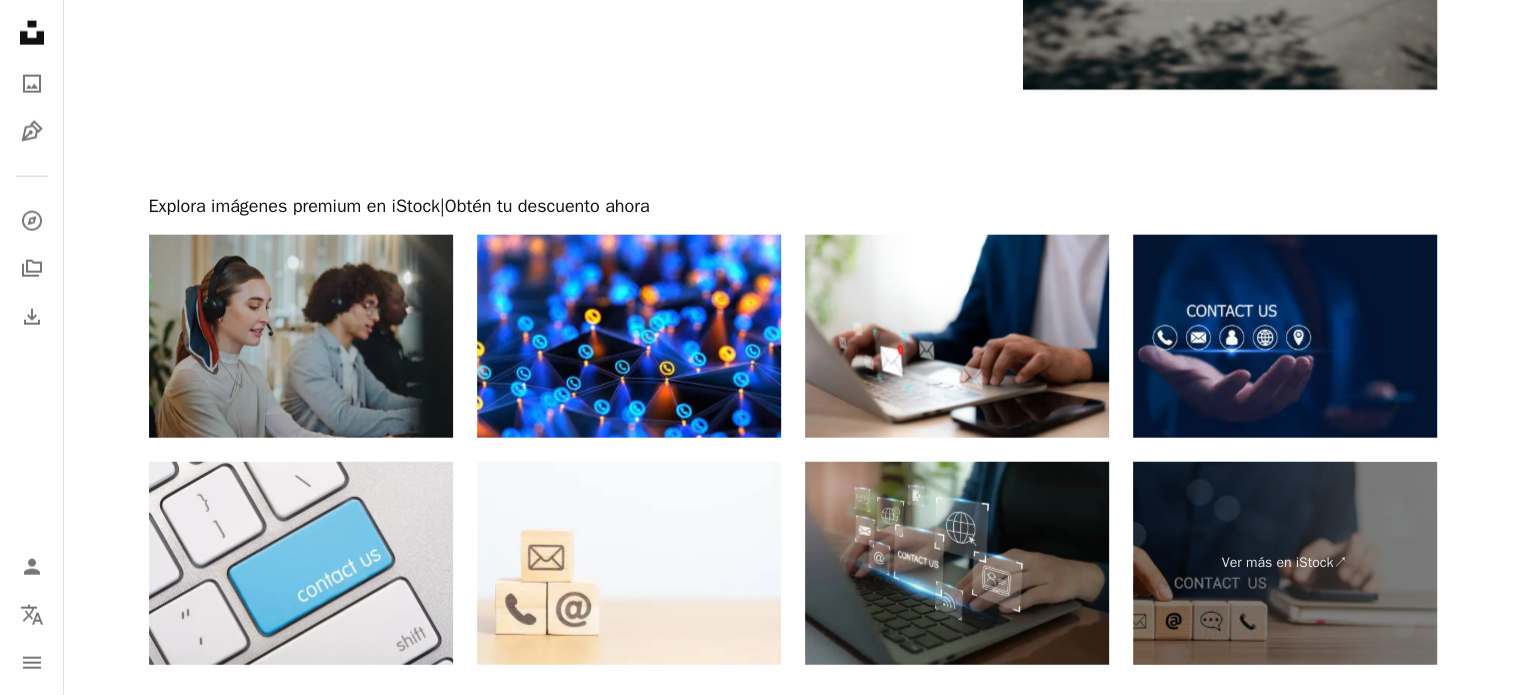 click at bounding box center (301, 336) 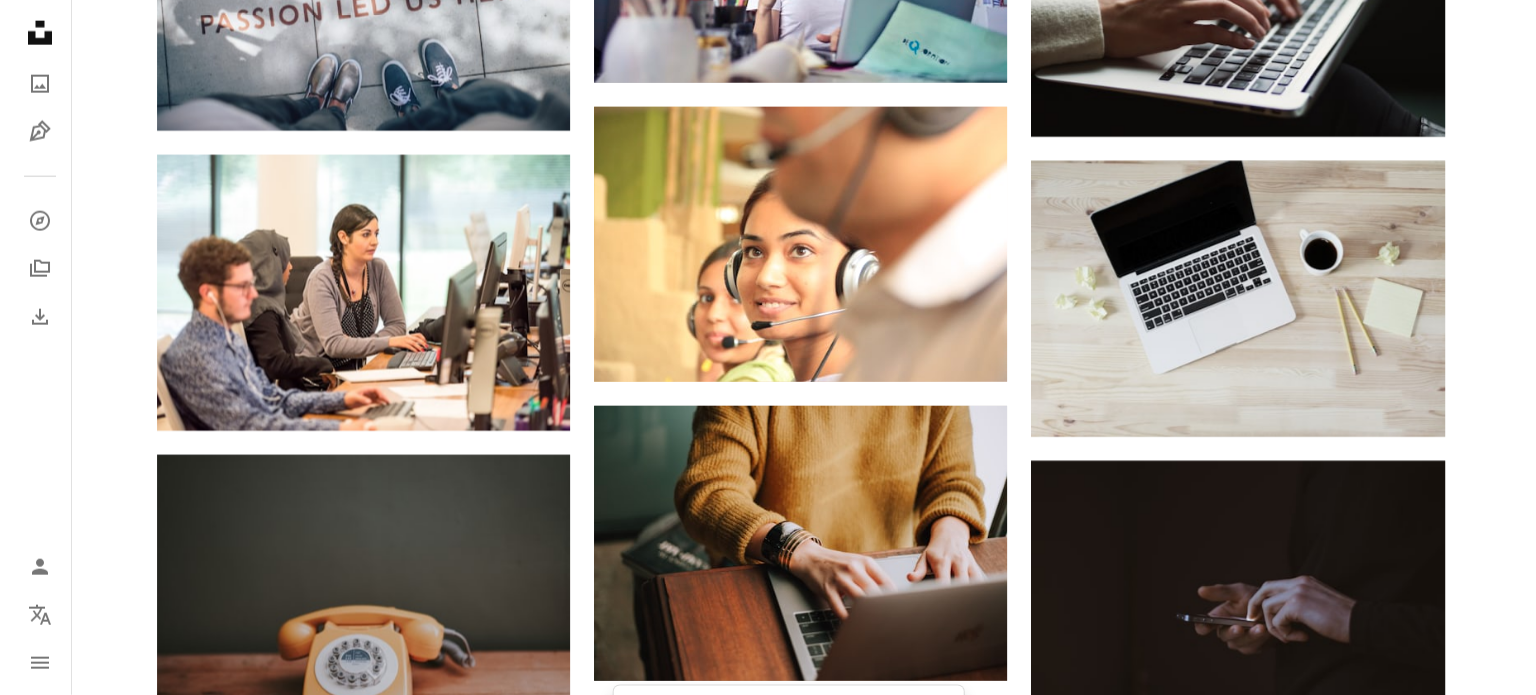 scroll, scrollTop: 4947, scrollLeft: 0, axis: vertical 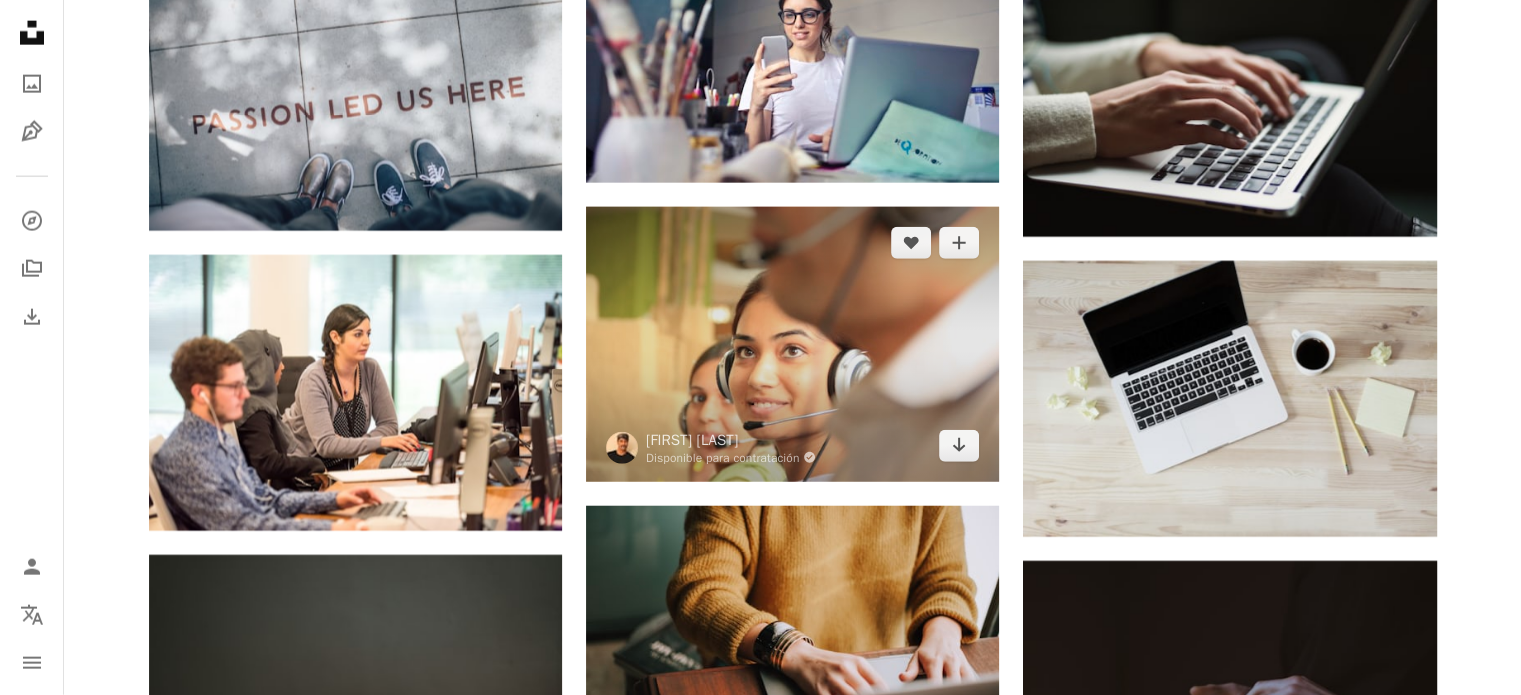 click at bounding box center [792, 344] 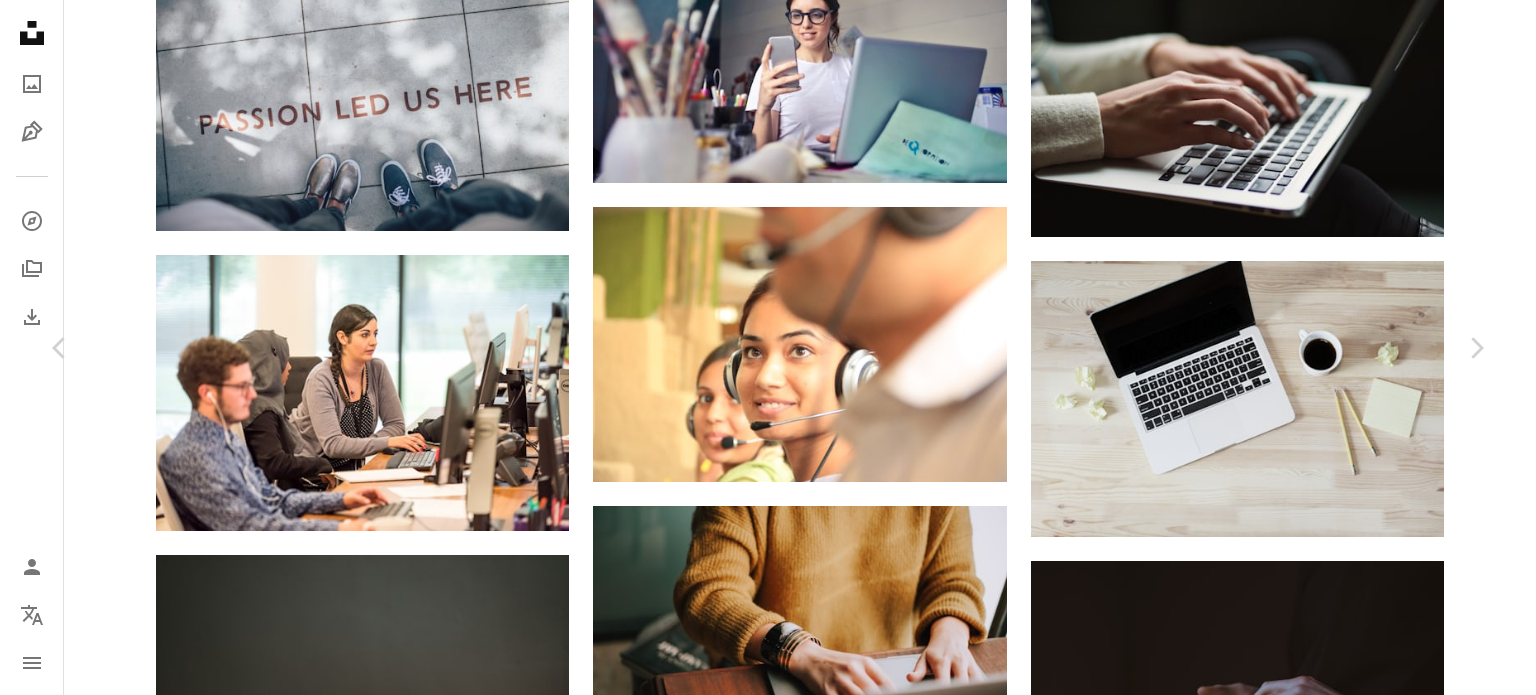 scroll, scrollTop: 900, scrollLeft: 0, axis: vertical 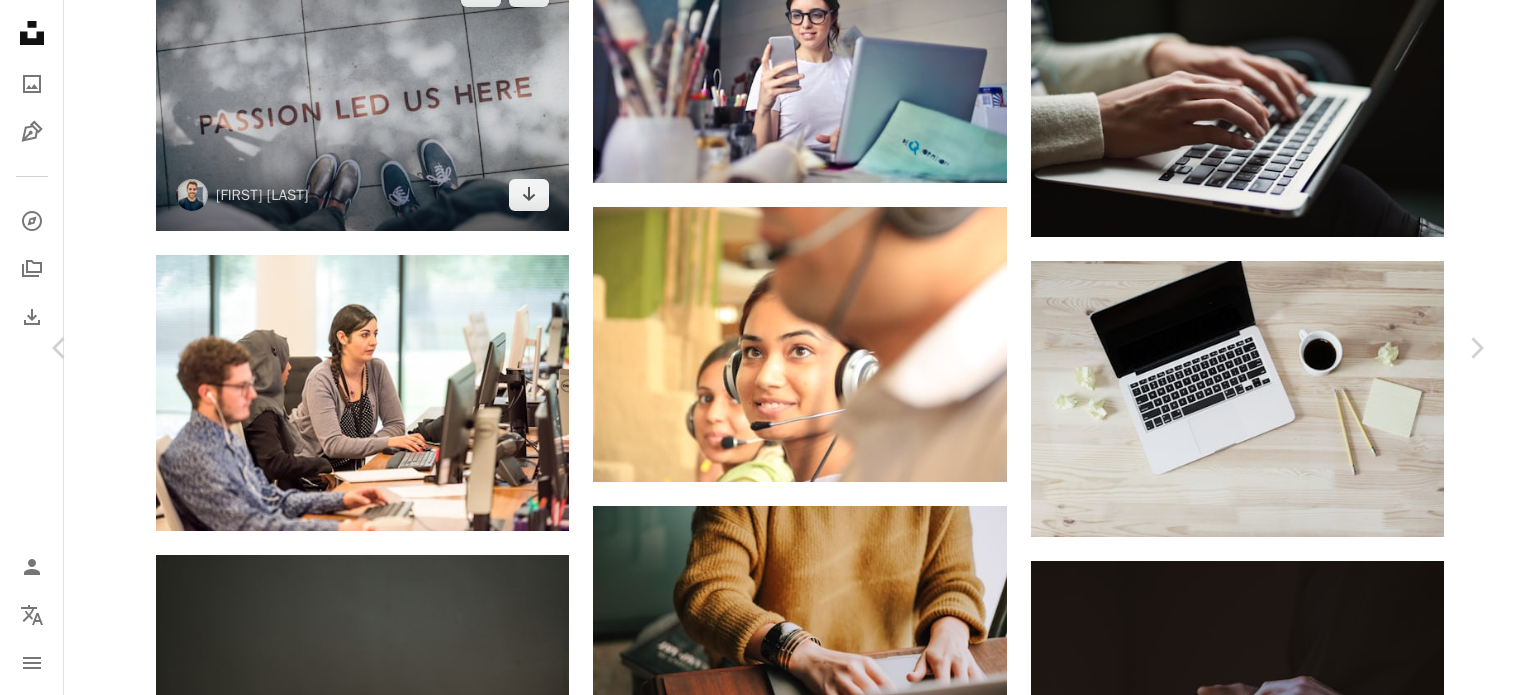 drag, startPoint x: 27, startPoint y: 27, endPoint x: 261, endPoint y: 163, distance: 270.65106 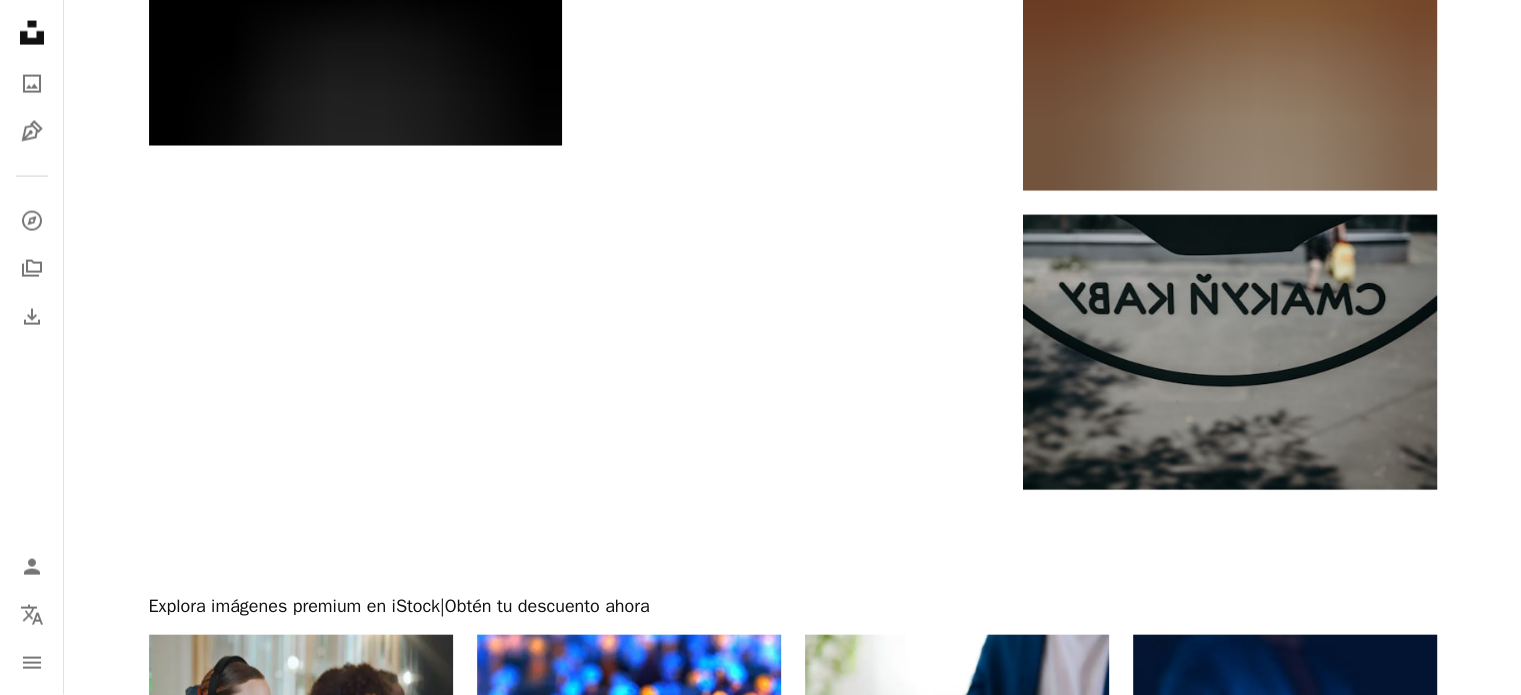 scroll, scrollTop: 12747, scrollLeft: 0, axis: vertical 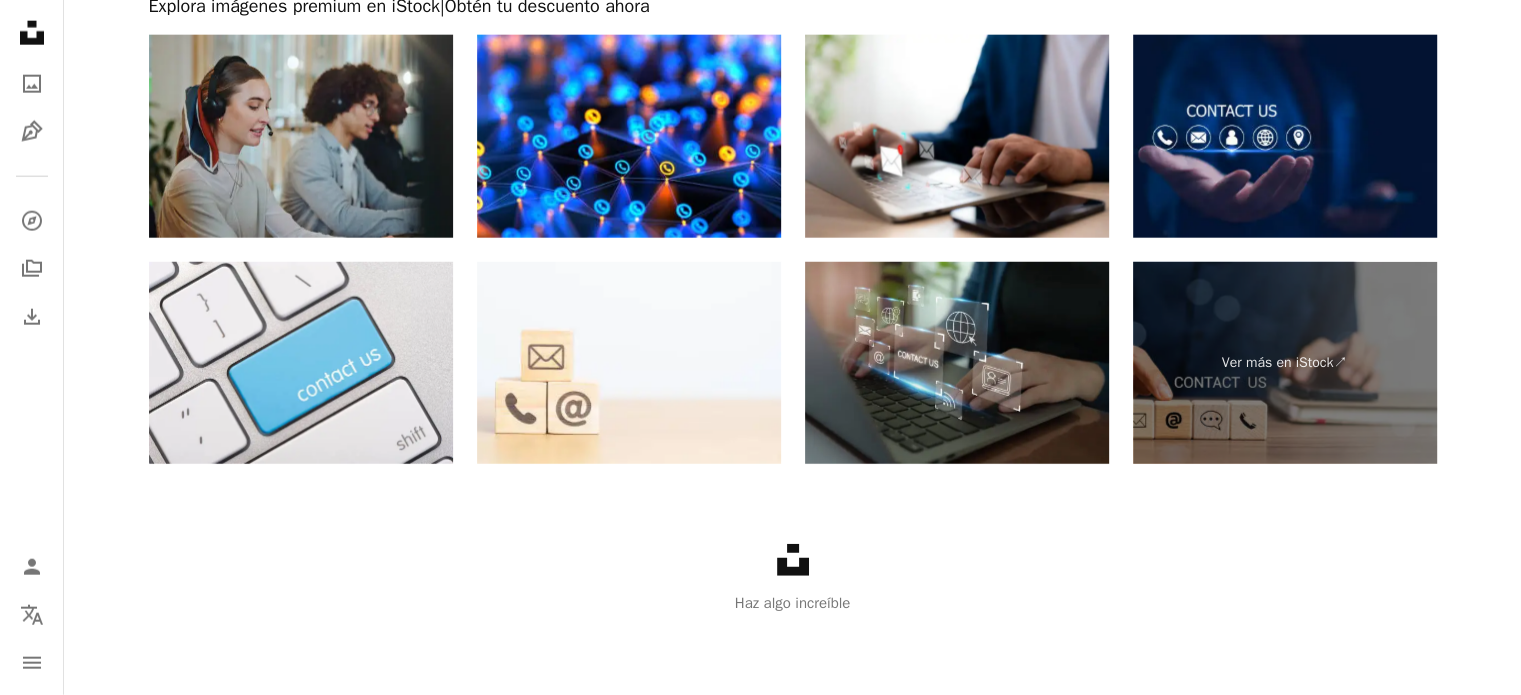click on "Unsplash logo Haz algo increíble" at bounding box center (792, 579) 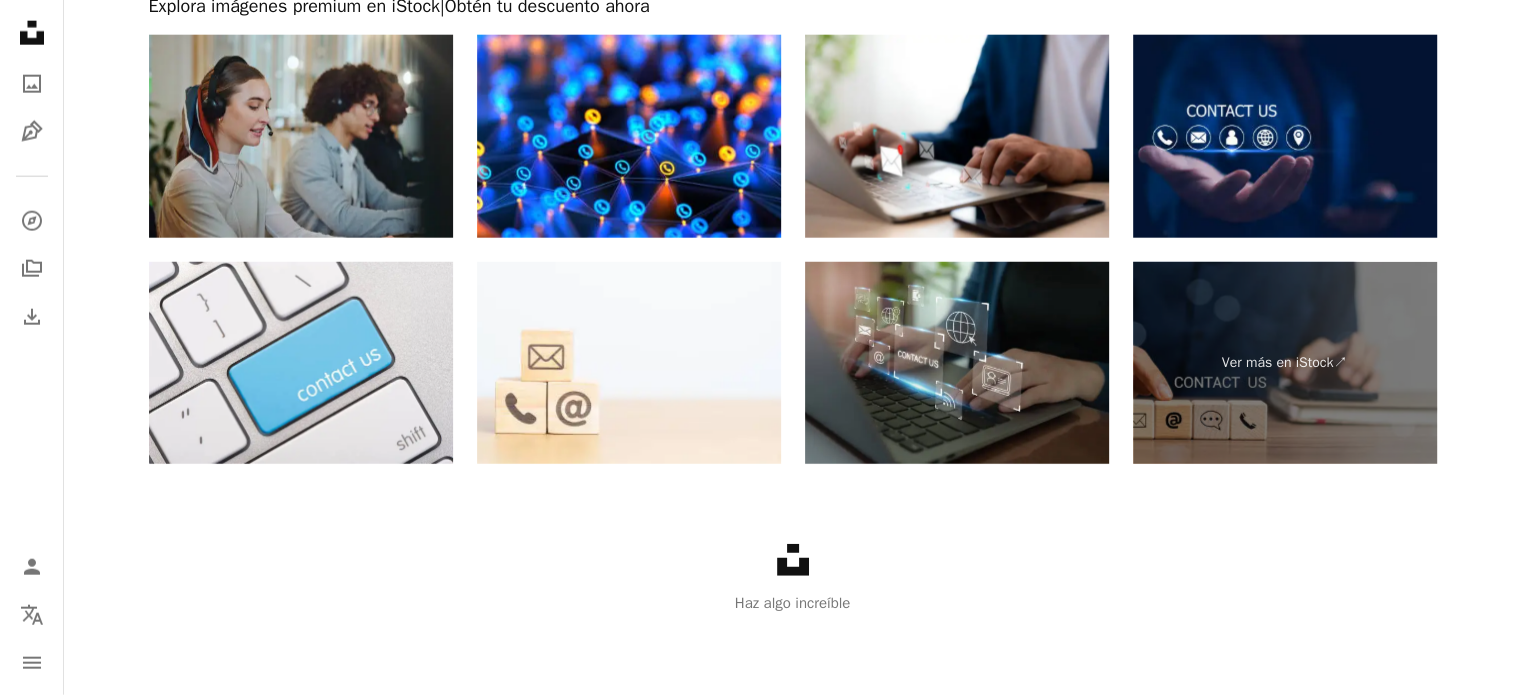 click on "Haz algo increíble" at bounding box center (792, 603) 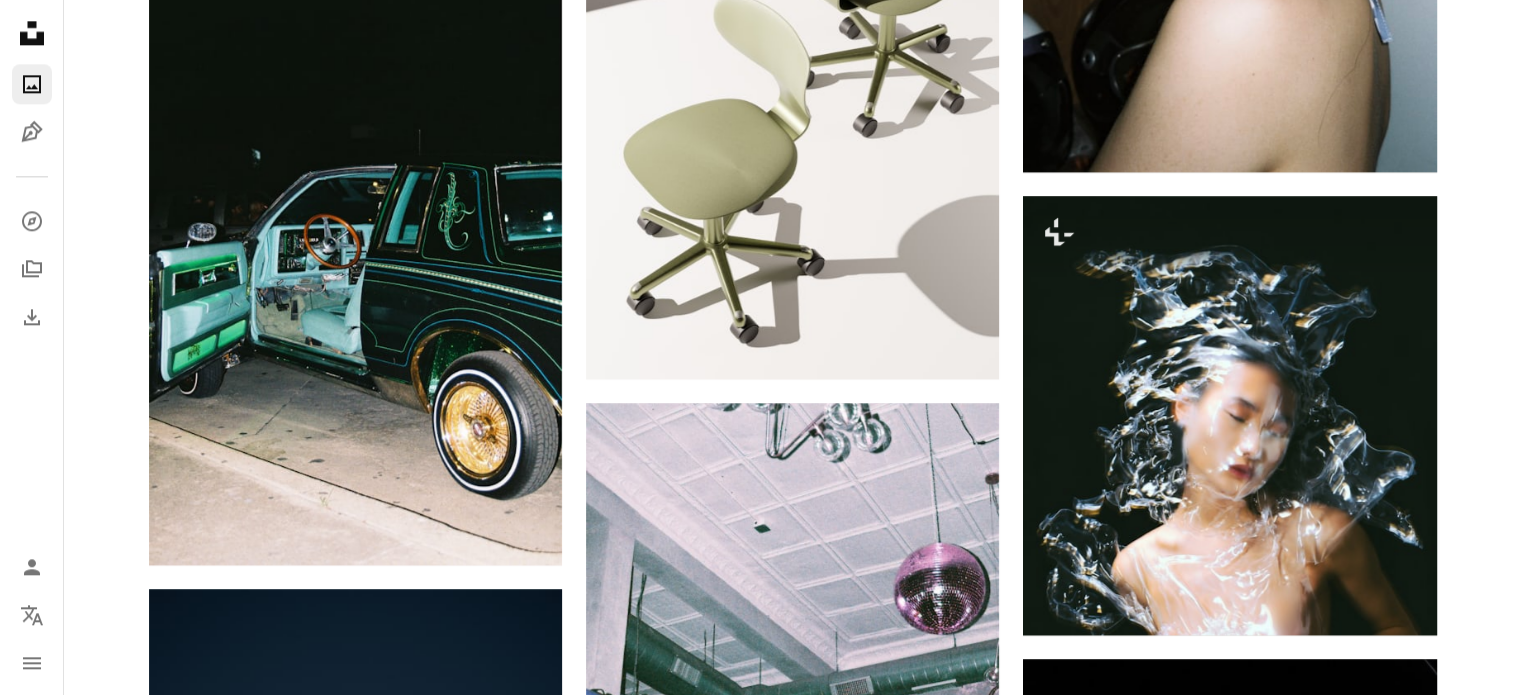 scroll, scrollTop: 1600, scrollLeft: 0, axis: vertical 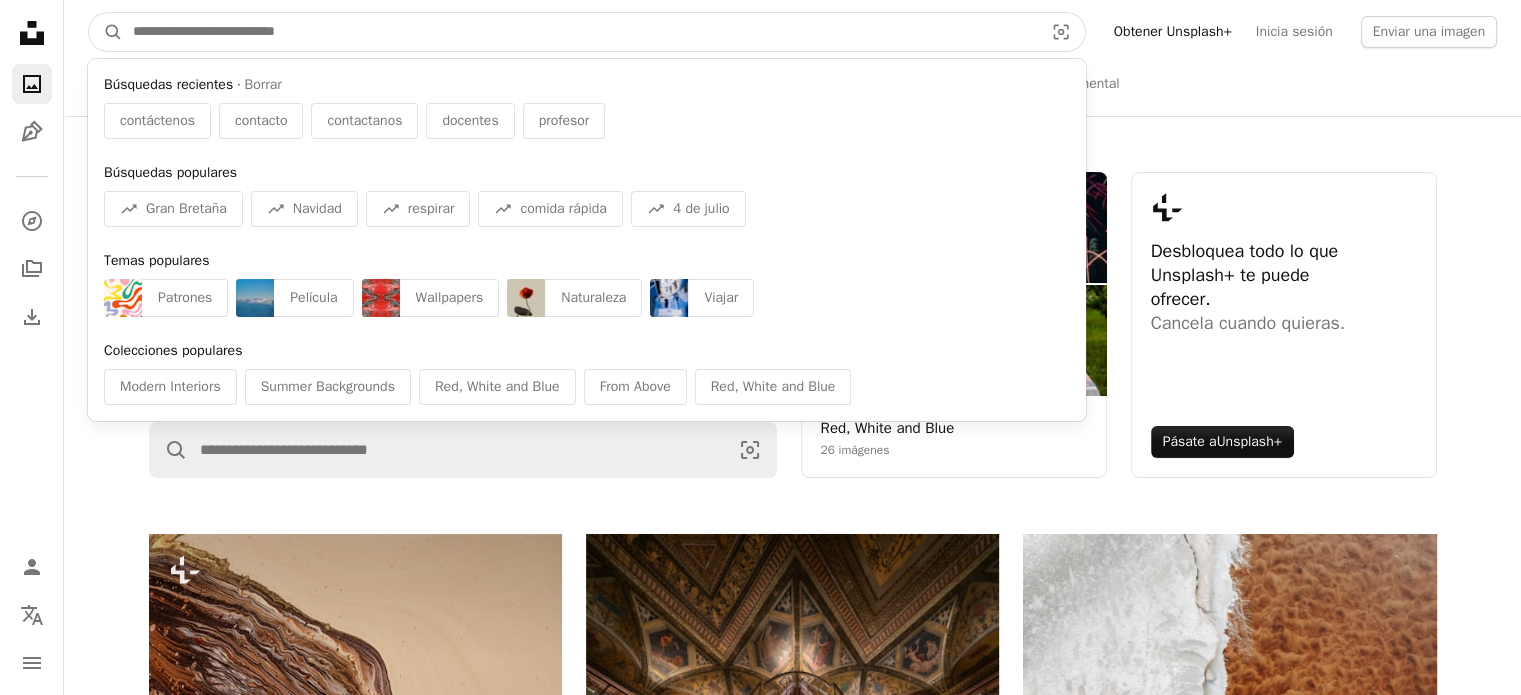 click at bounding box center (580, 32) 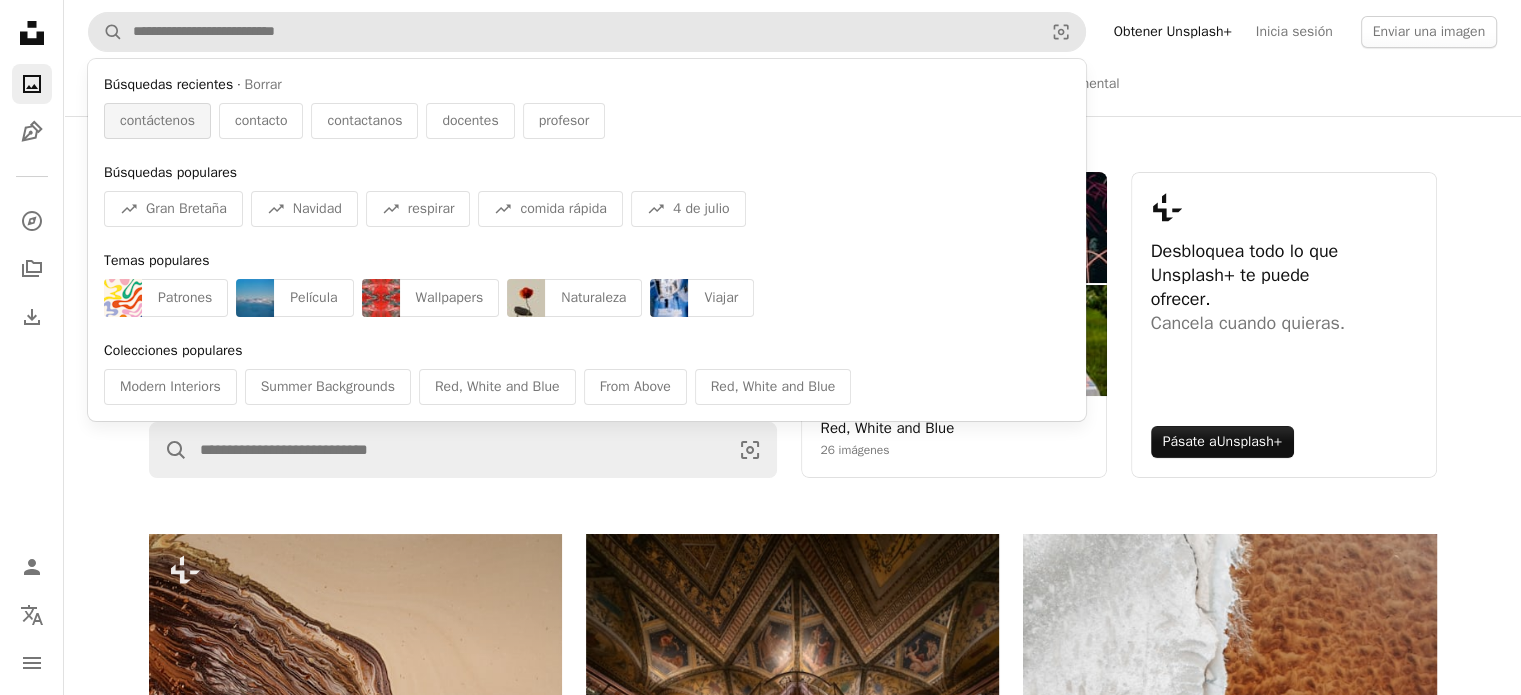 click on "contáctenos" at bounding box center [157, 121] 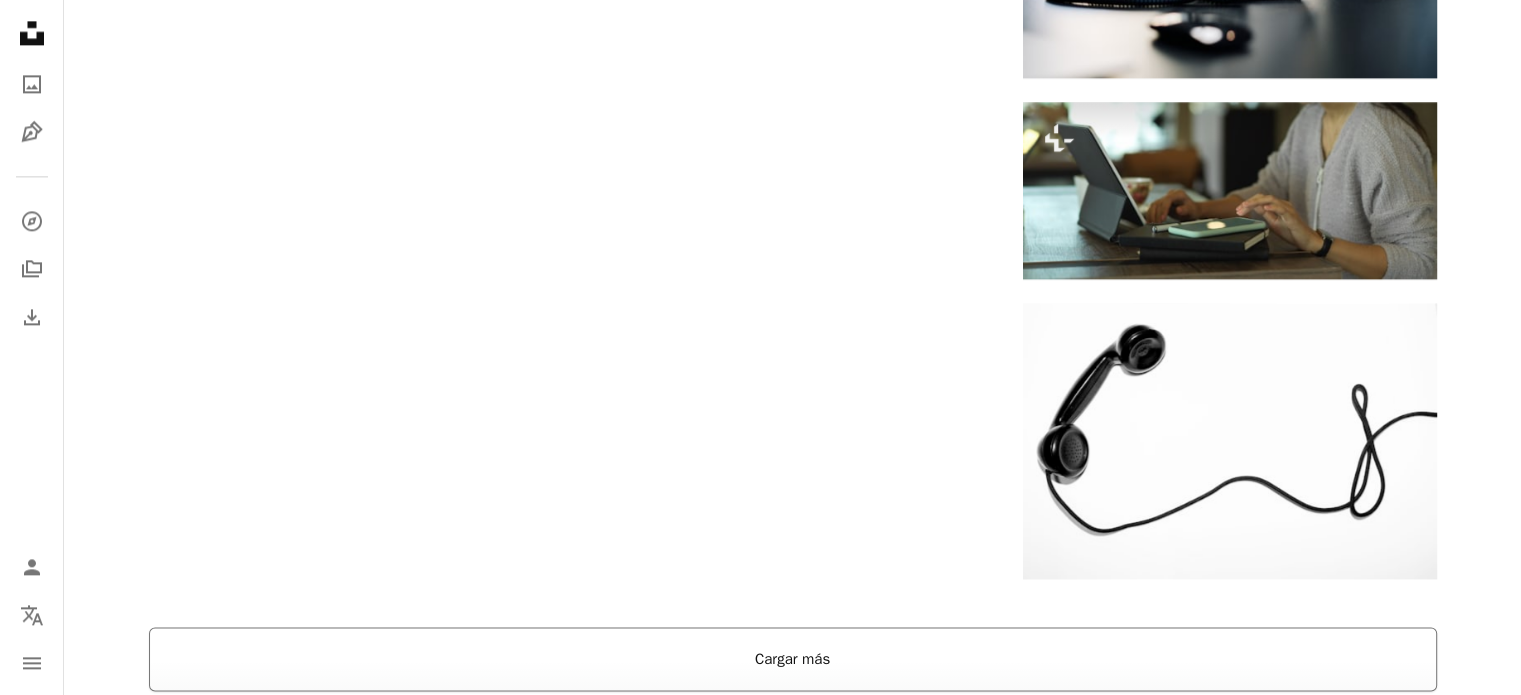 scroll, scrollTop: 2954, scrollLeft: 0, axis: vertical 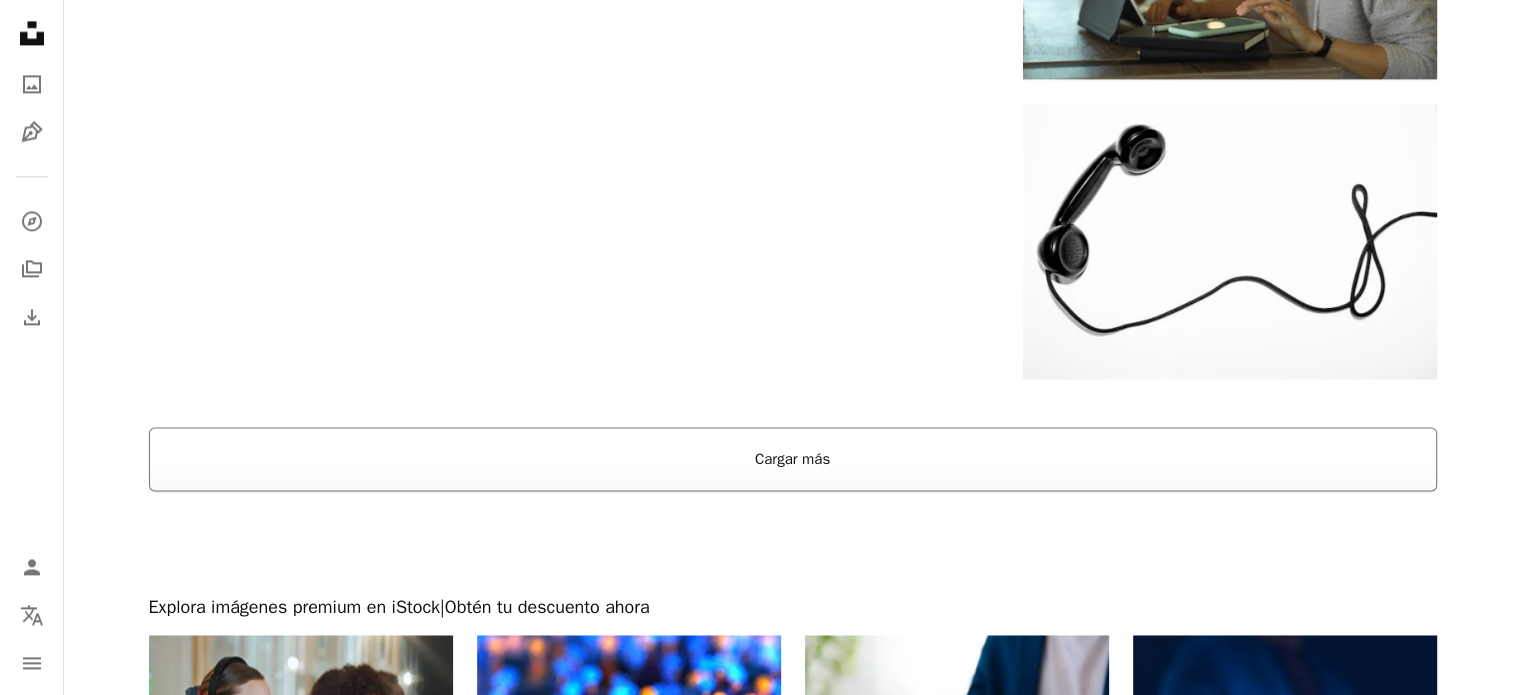 click on "Cargar más" at bounding box center (793, 459) 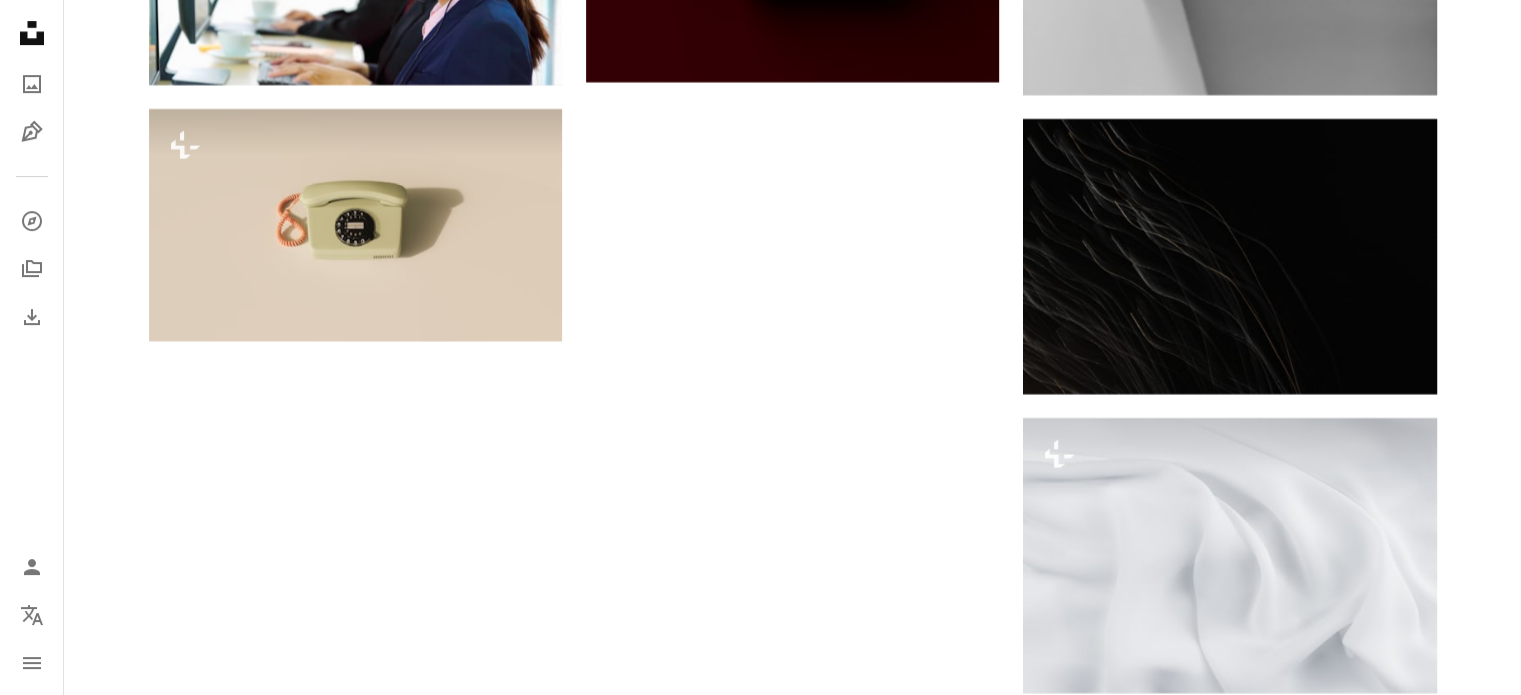 scroll, scrollTop: 23617, scrollLeft: 0, axis: vertical 